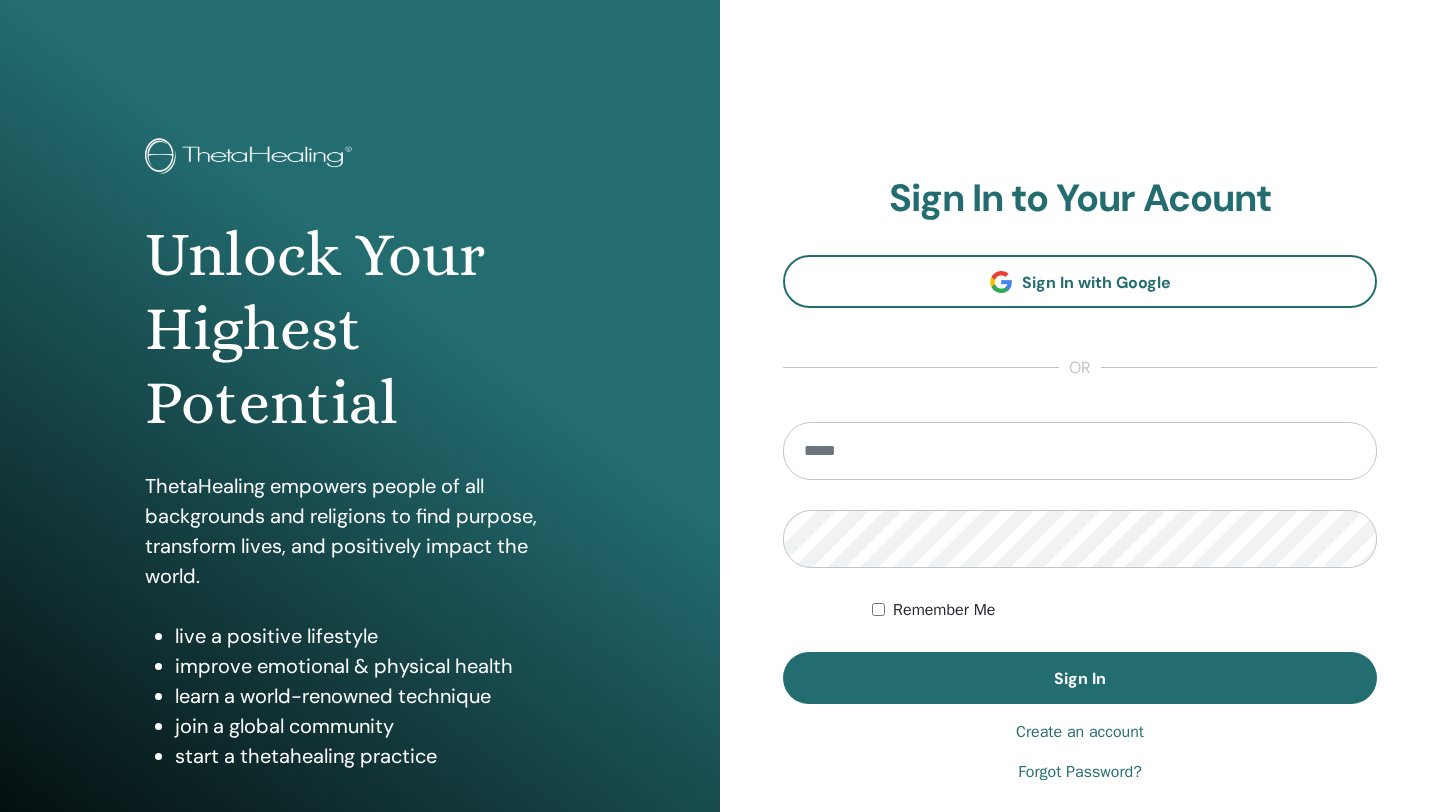 scroll, scrollTop: 0, scrollLeft: 0, axis: both 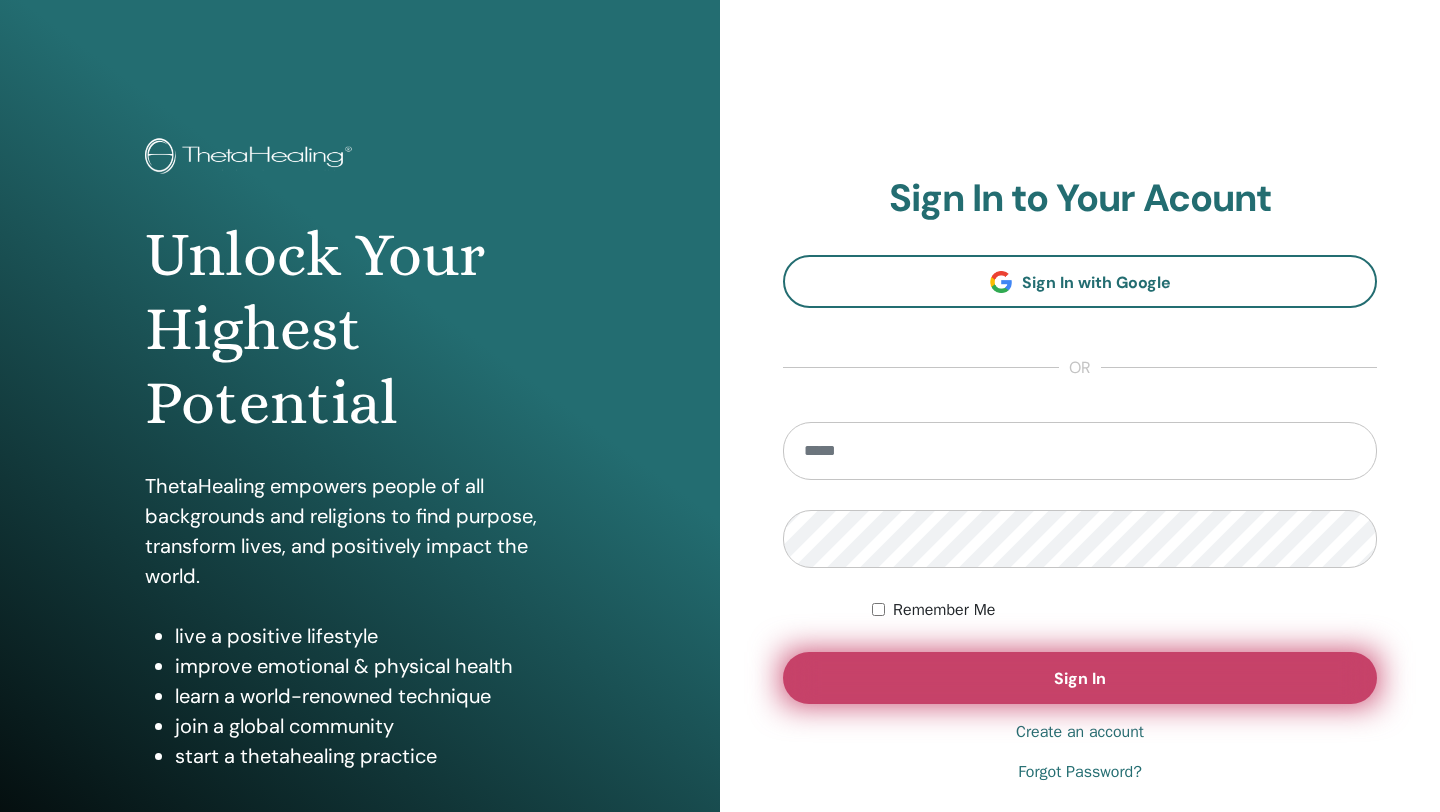 type on "**********" 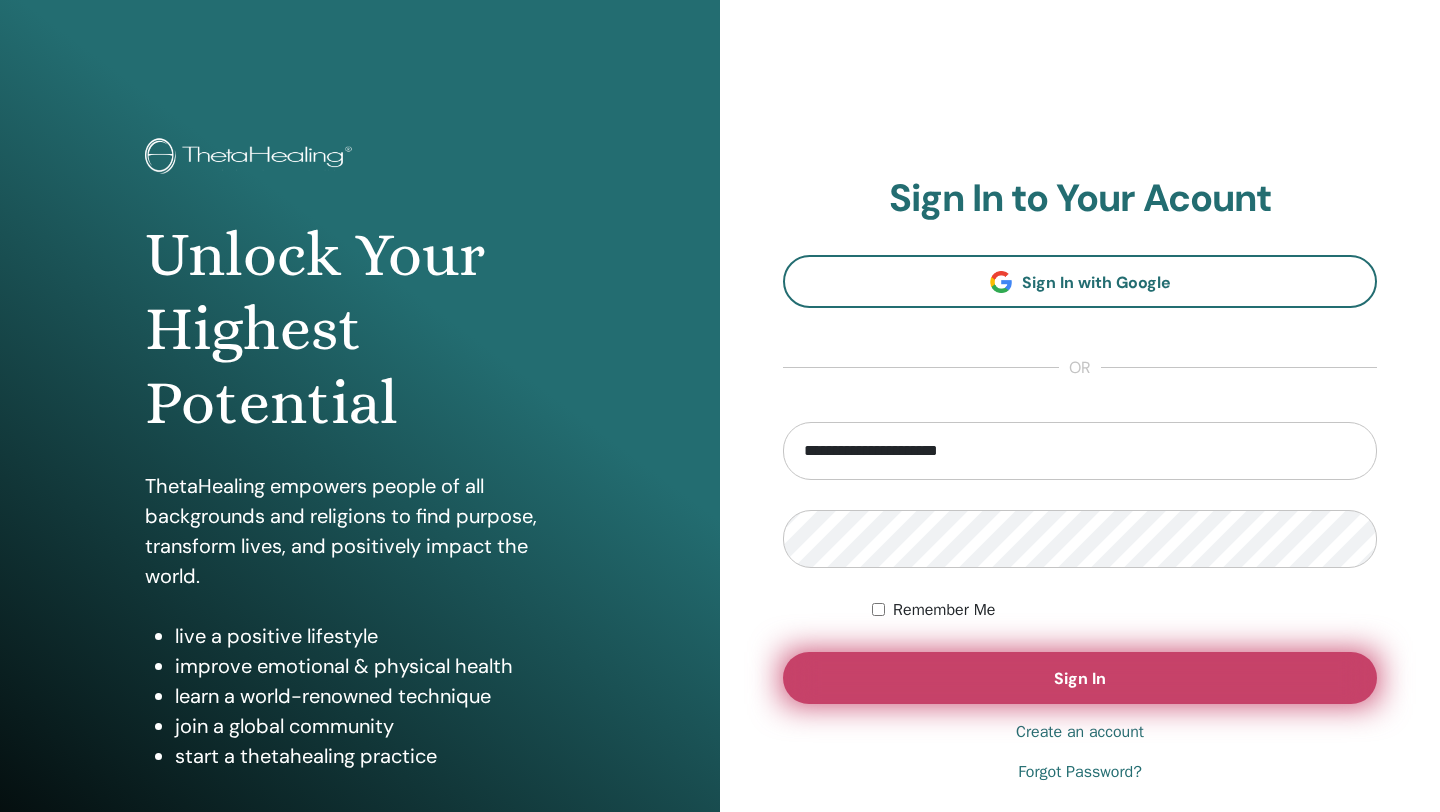 click on "Sign In" at bounding box center (1080, 678) 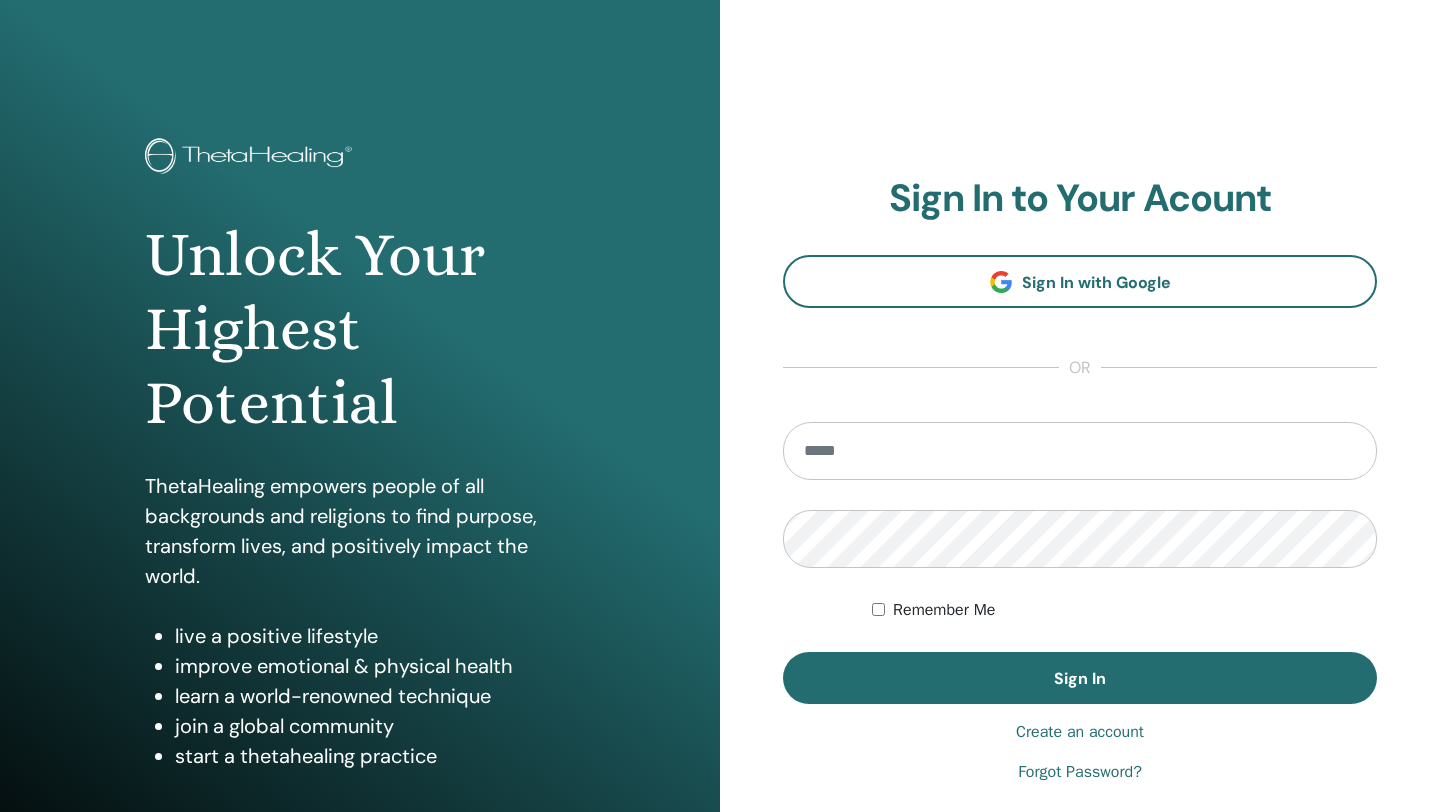 scroll, scrollTop: 0, scrollLeft: 0, axis: both 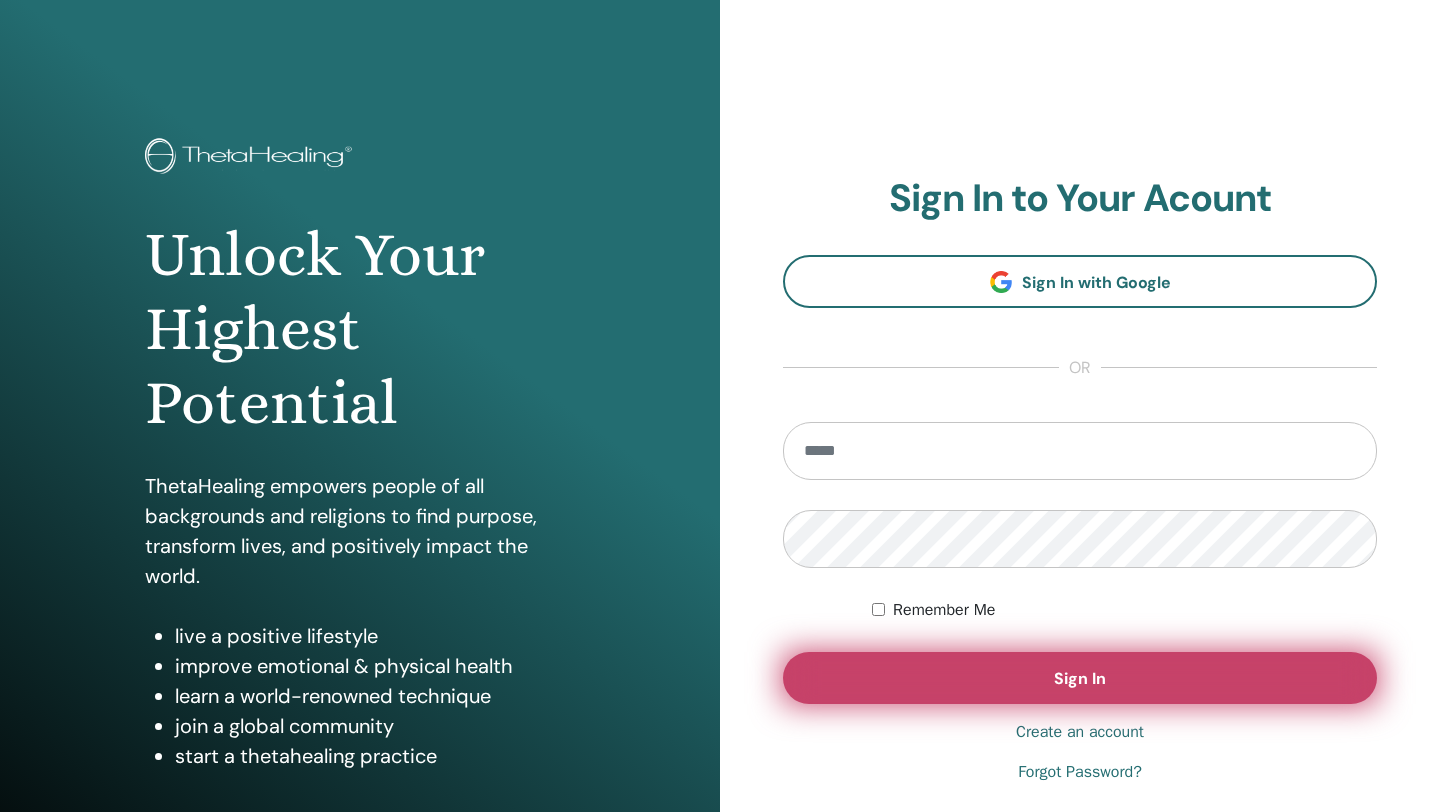 type on "**********" 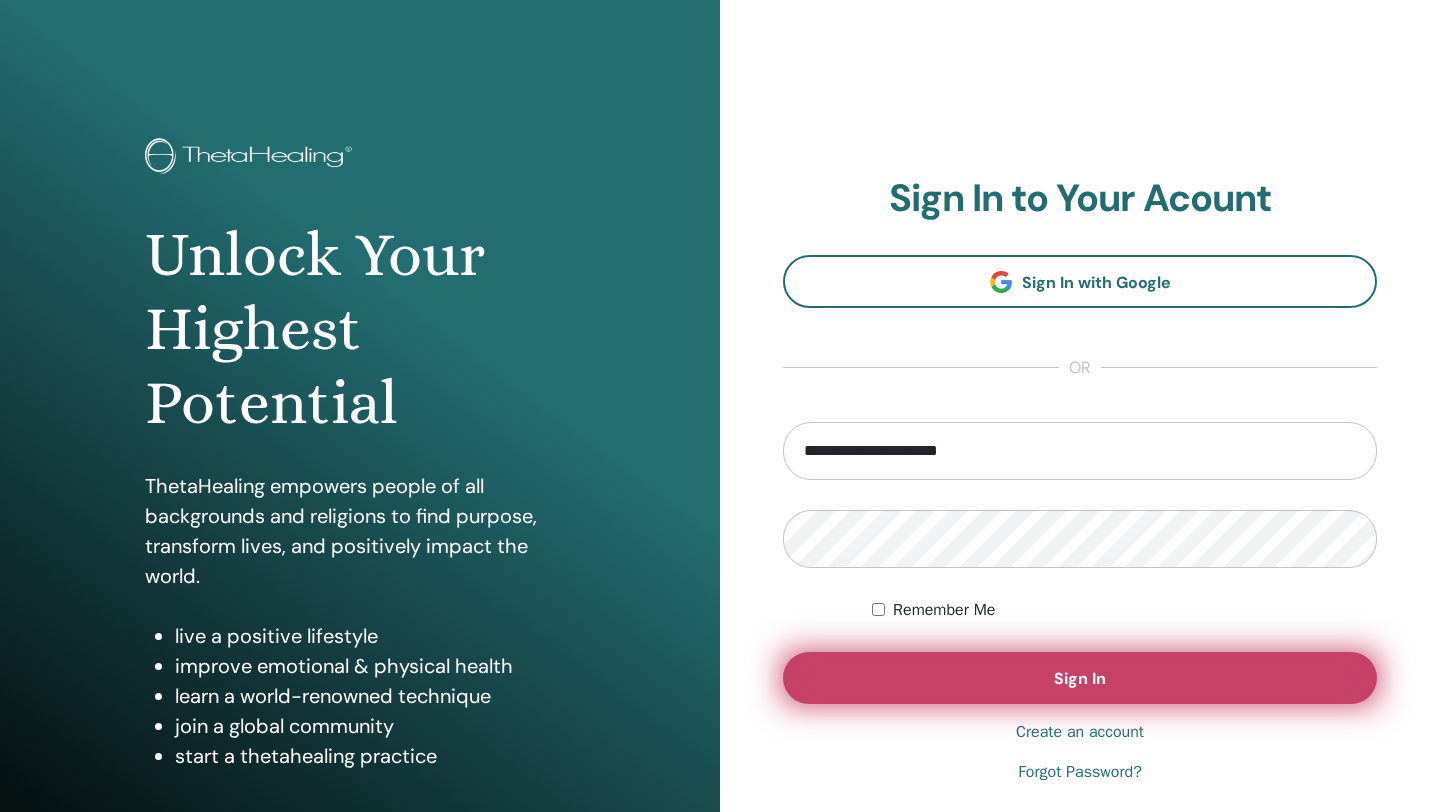 click on "Sign In" at bounding box center [1080, 678] 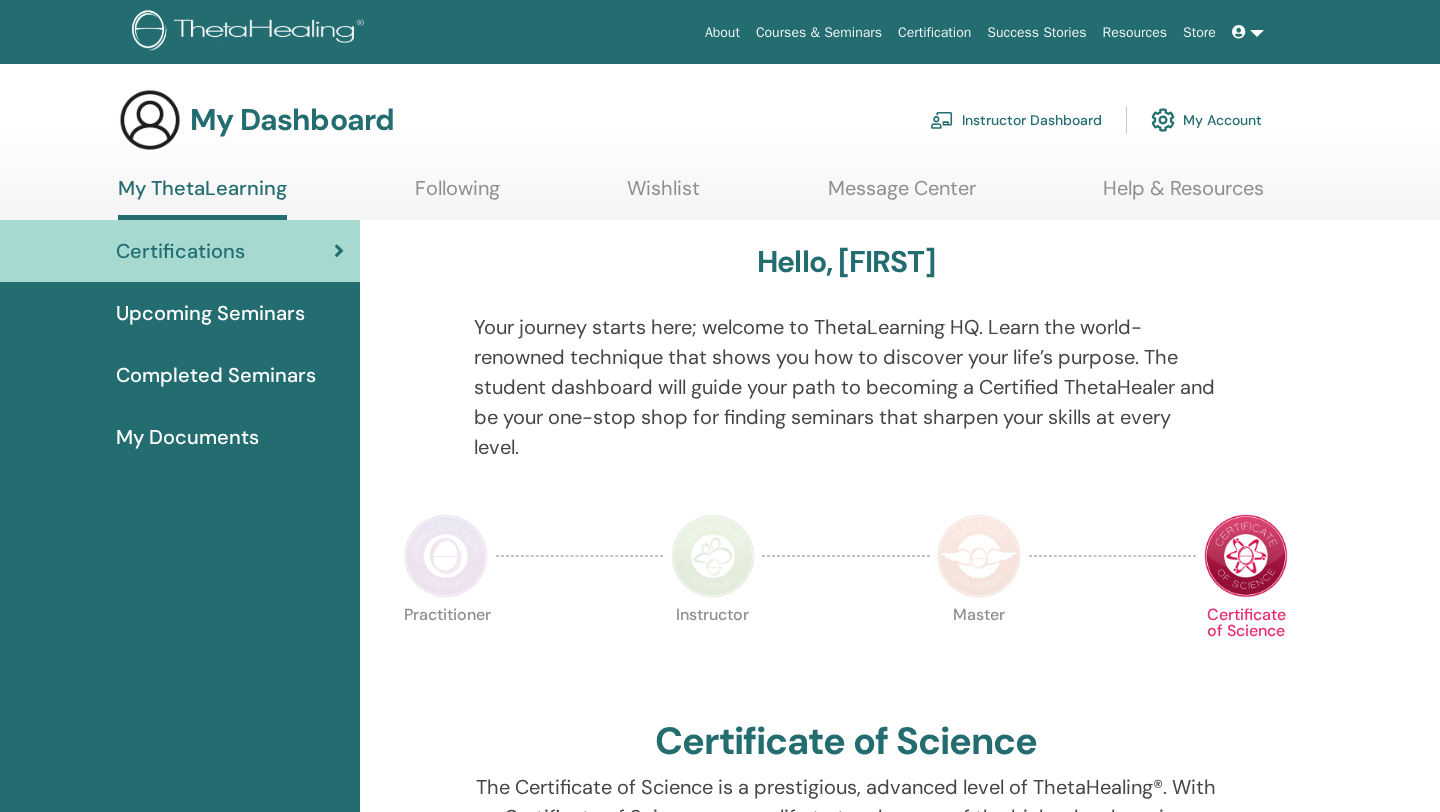 scroll, scrollTop: 0, scrollLeft: 0, axis: both 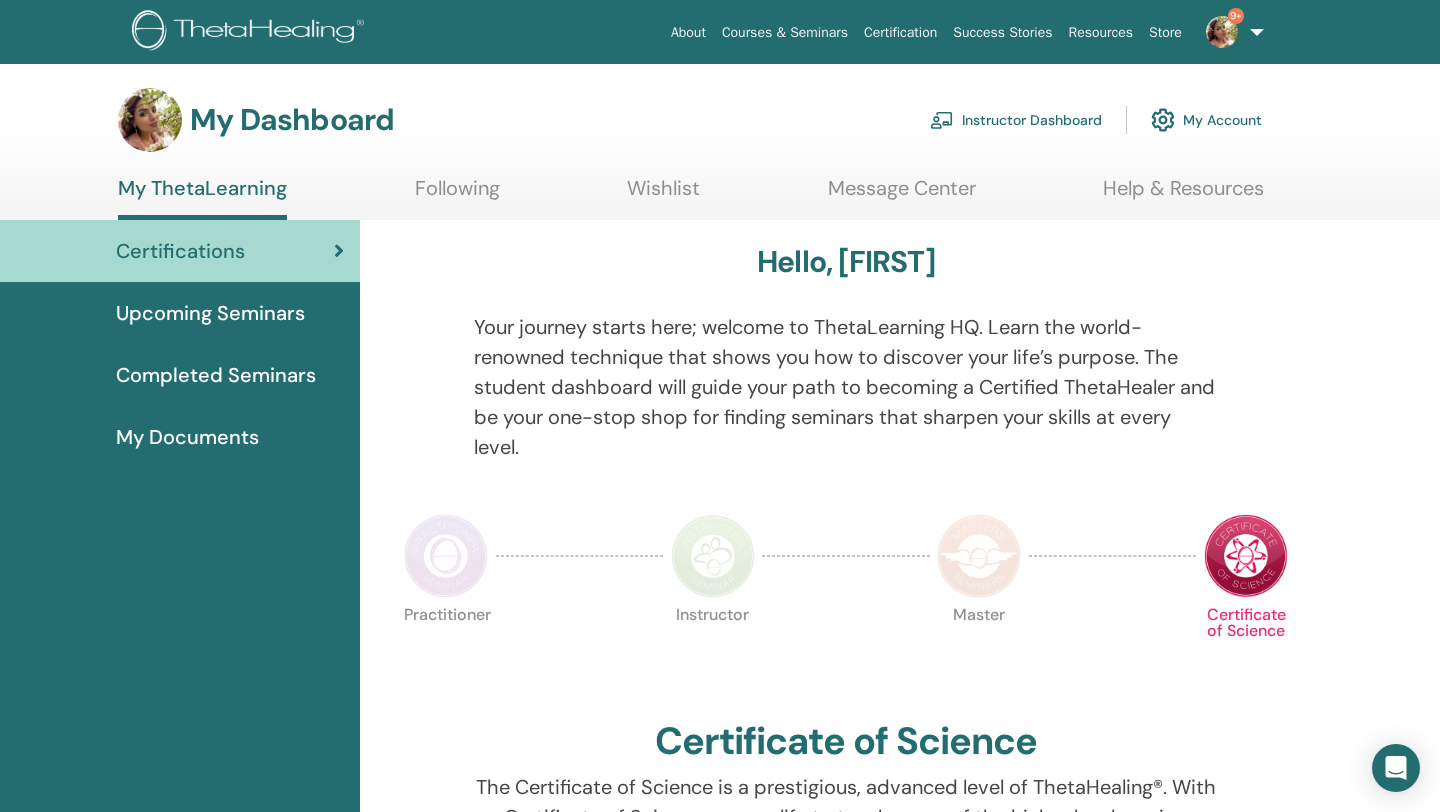 click on "Instructor Dashboard" at bounding box center [1016, 120] 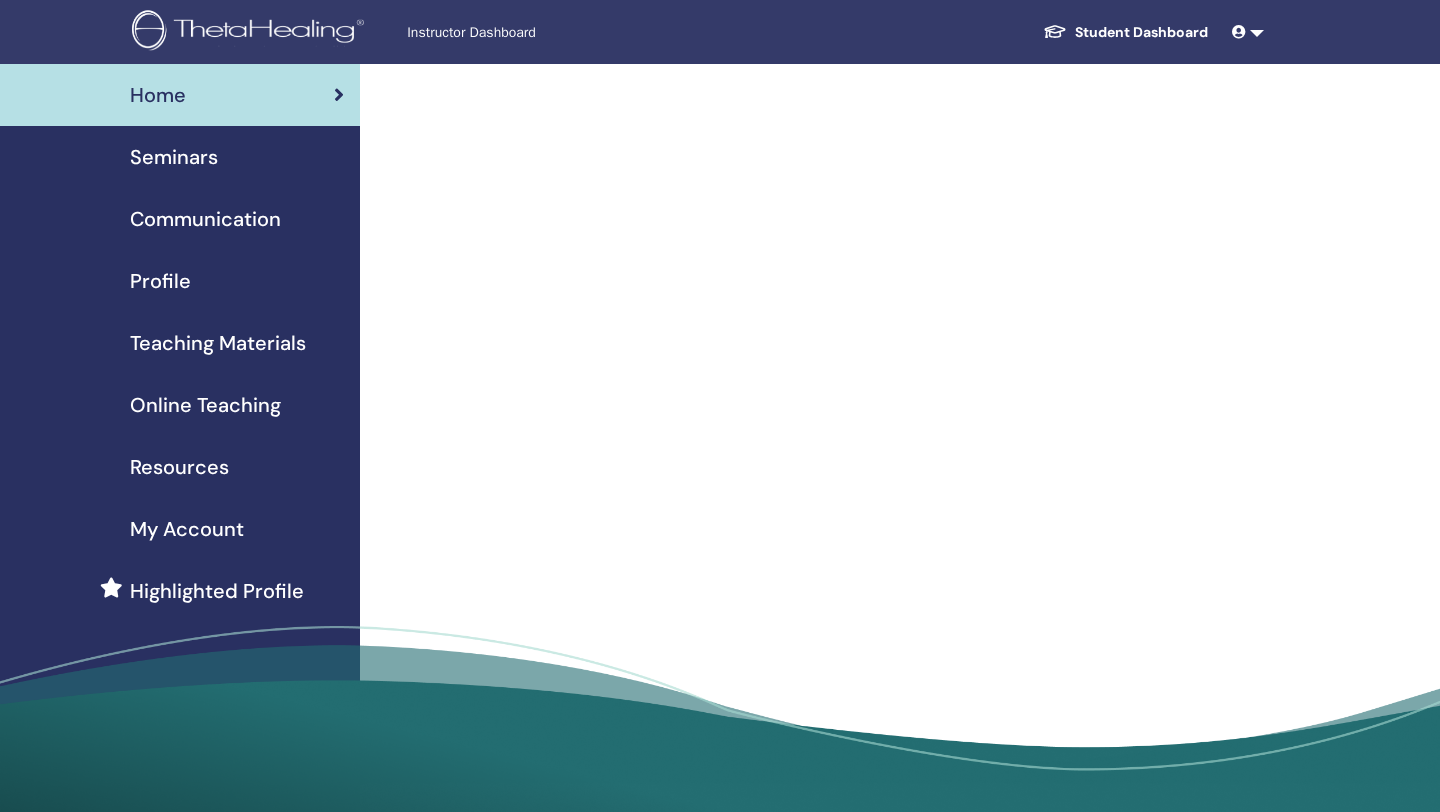 scroll, scrollTop: 0, scrollLeft: 0, axis: both 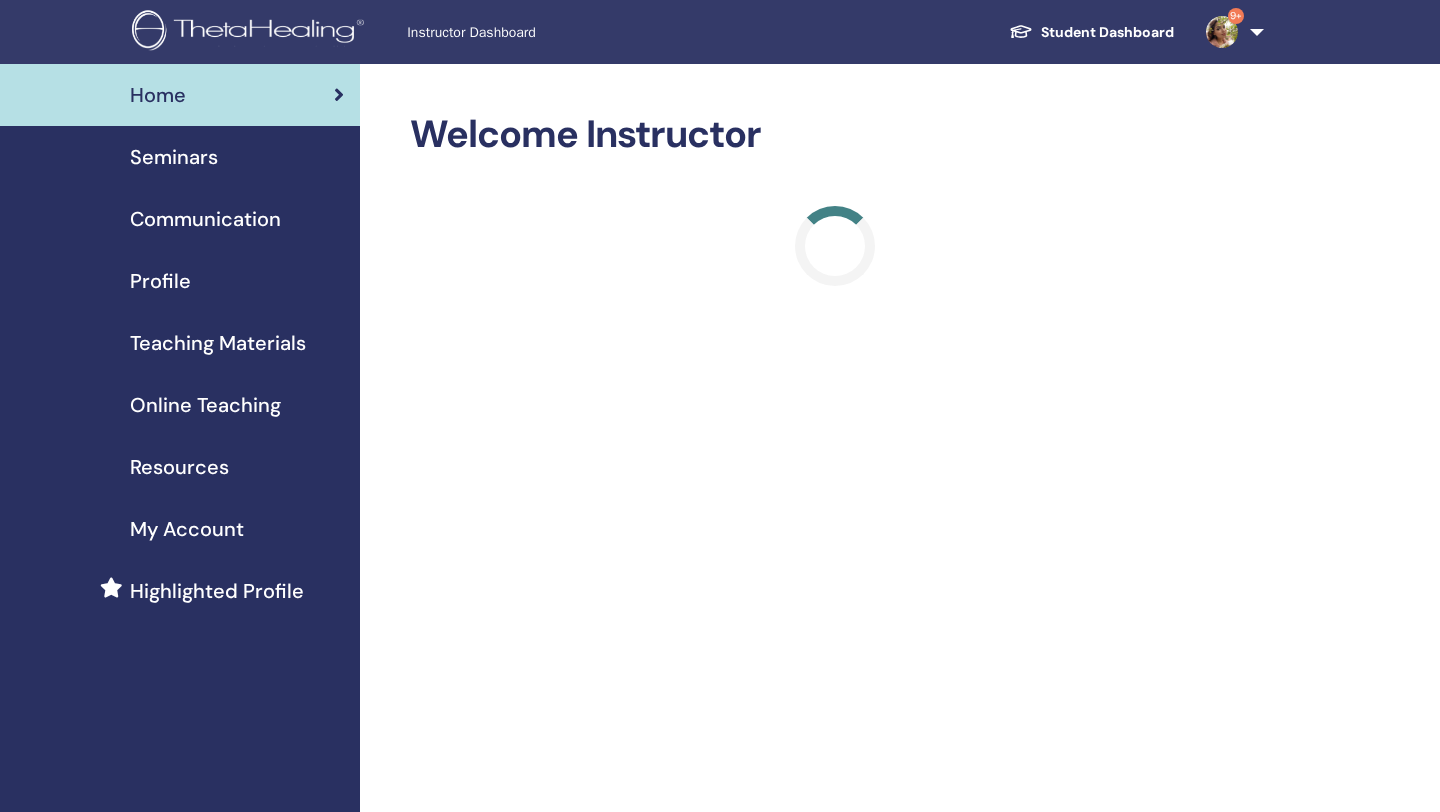 click on "Seminars" at bounding box center (174, 157) 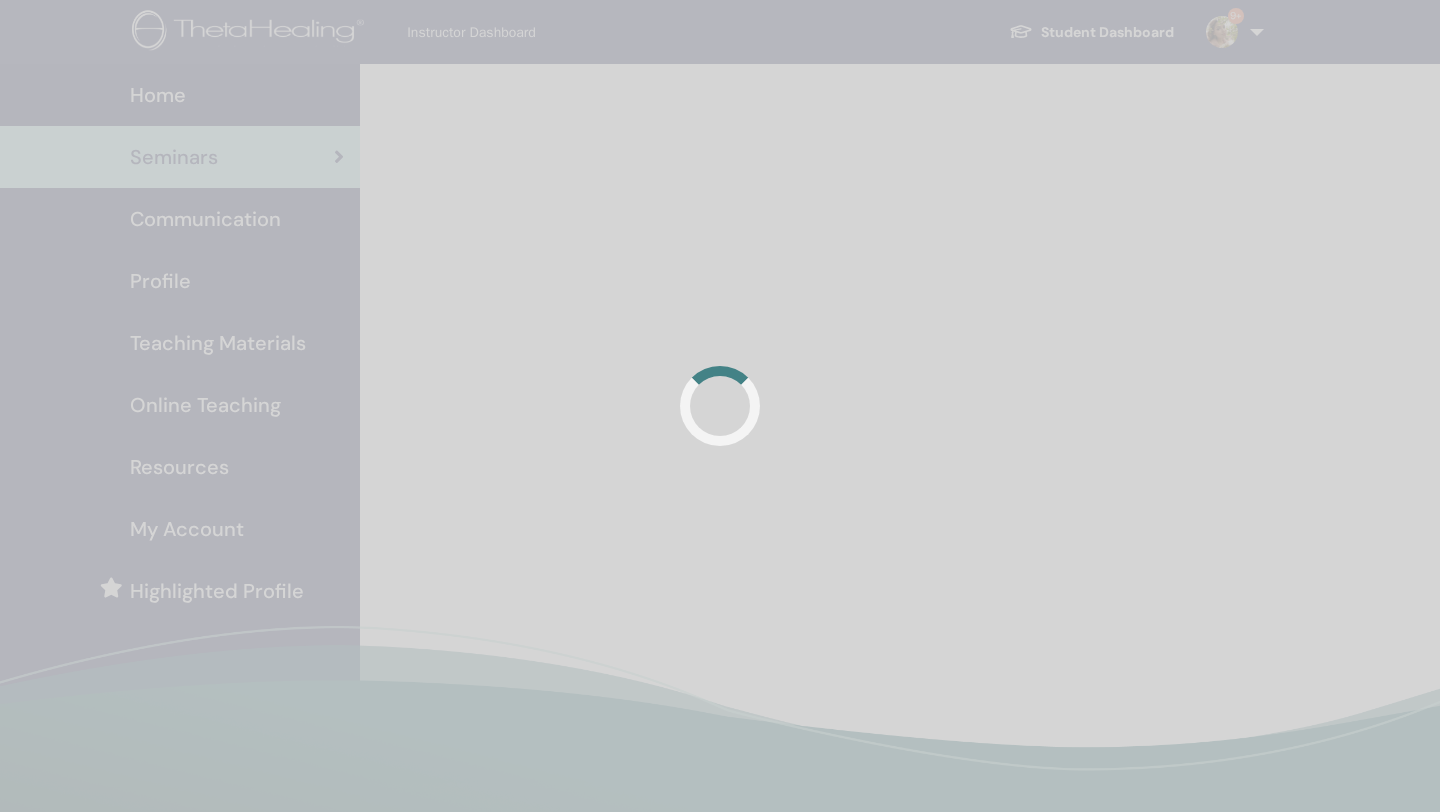scroll, scrollTop: 0, scrollLeft: 0, axis: both 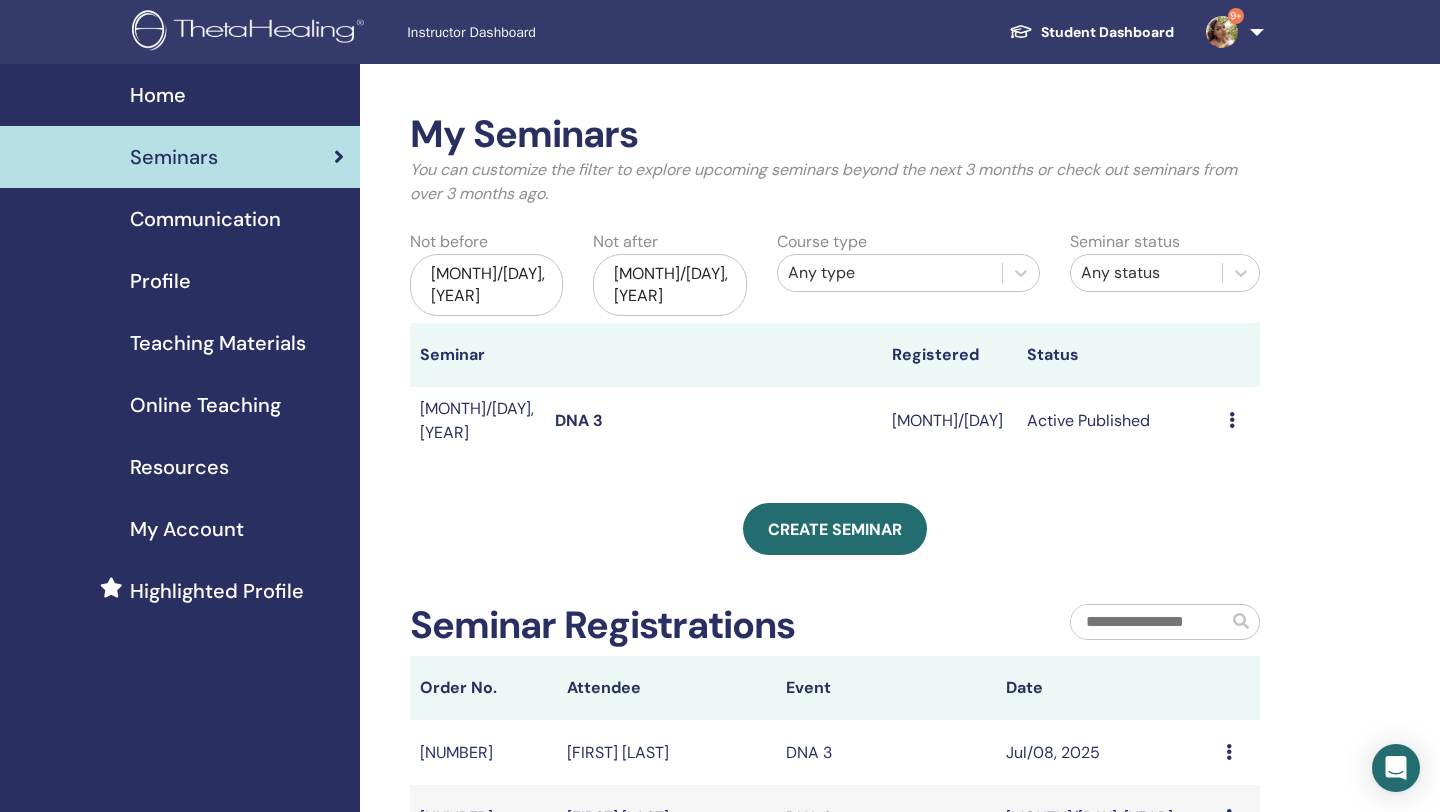 click on "DNA 3" at bounding box center [579, 420] 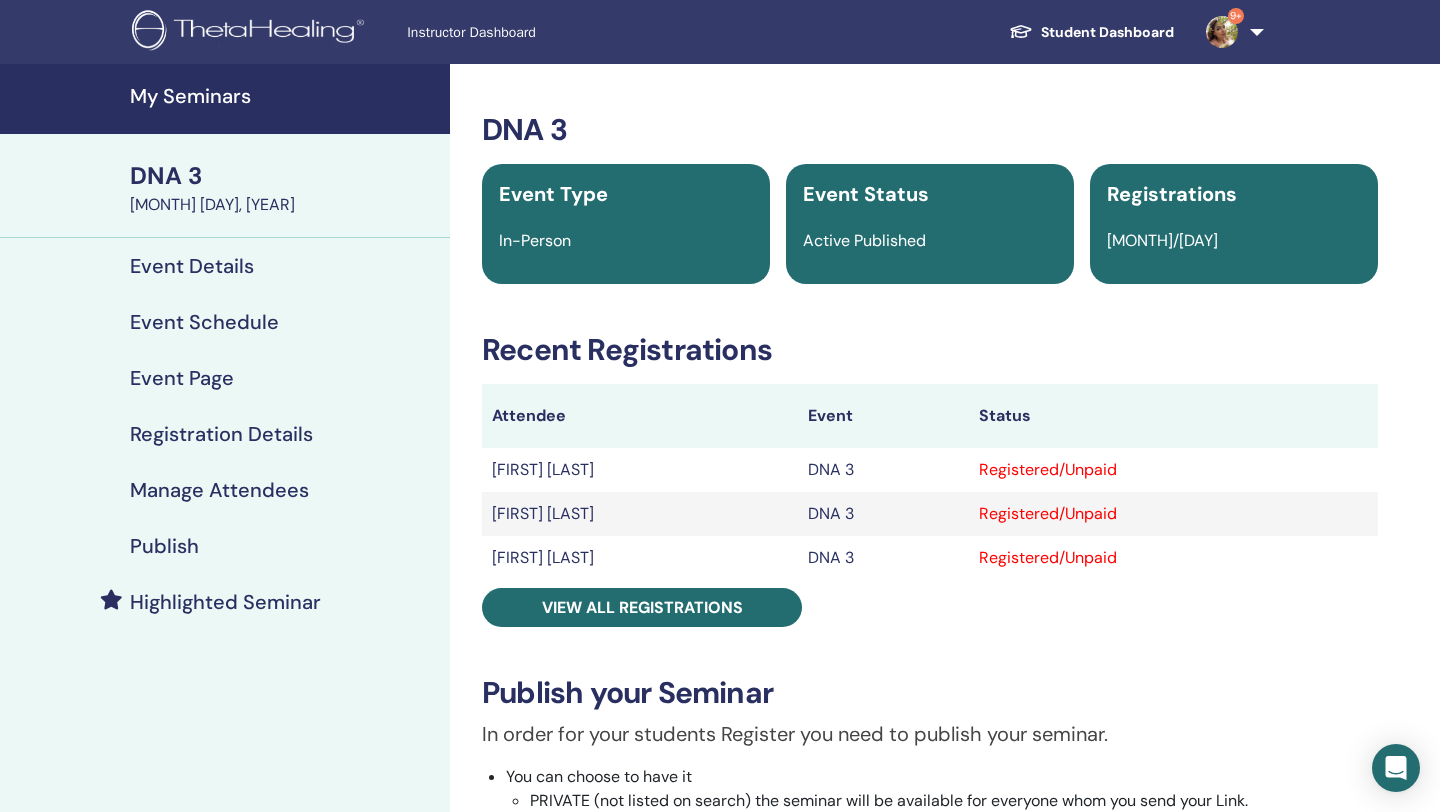scroll, scrollTop: 0, scrollLeft: 0, axis: both 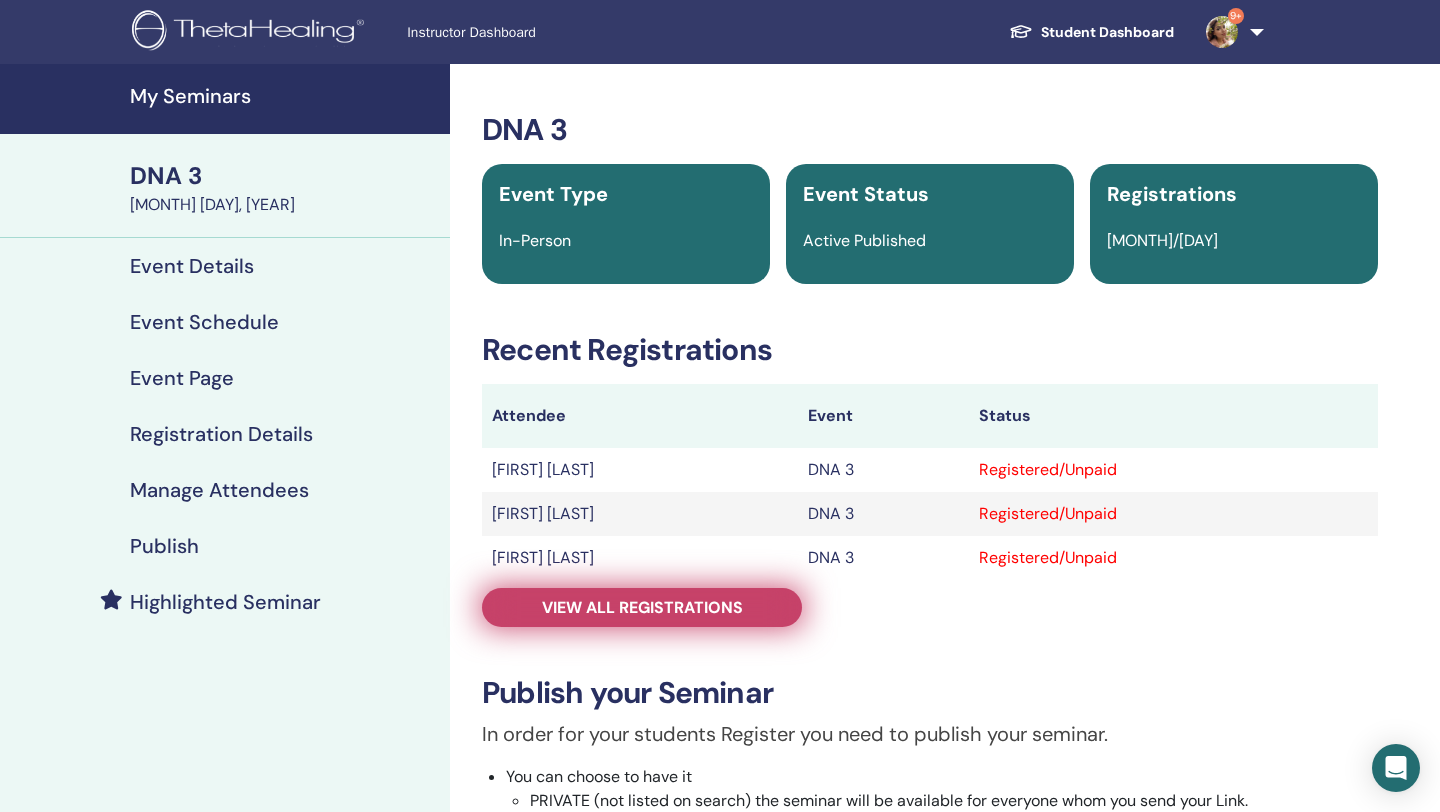 click on "View all registrations" at bounding box center (642, 607) 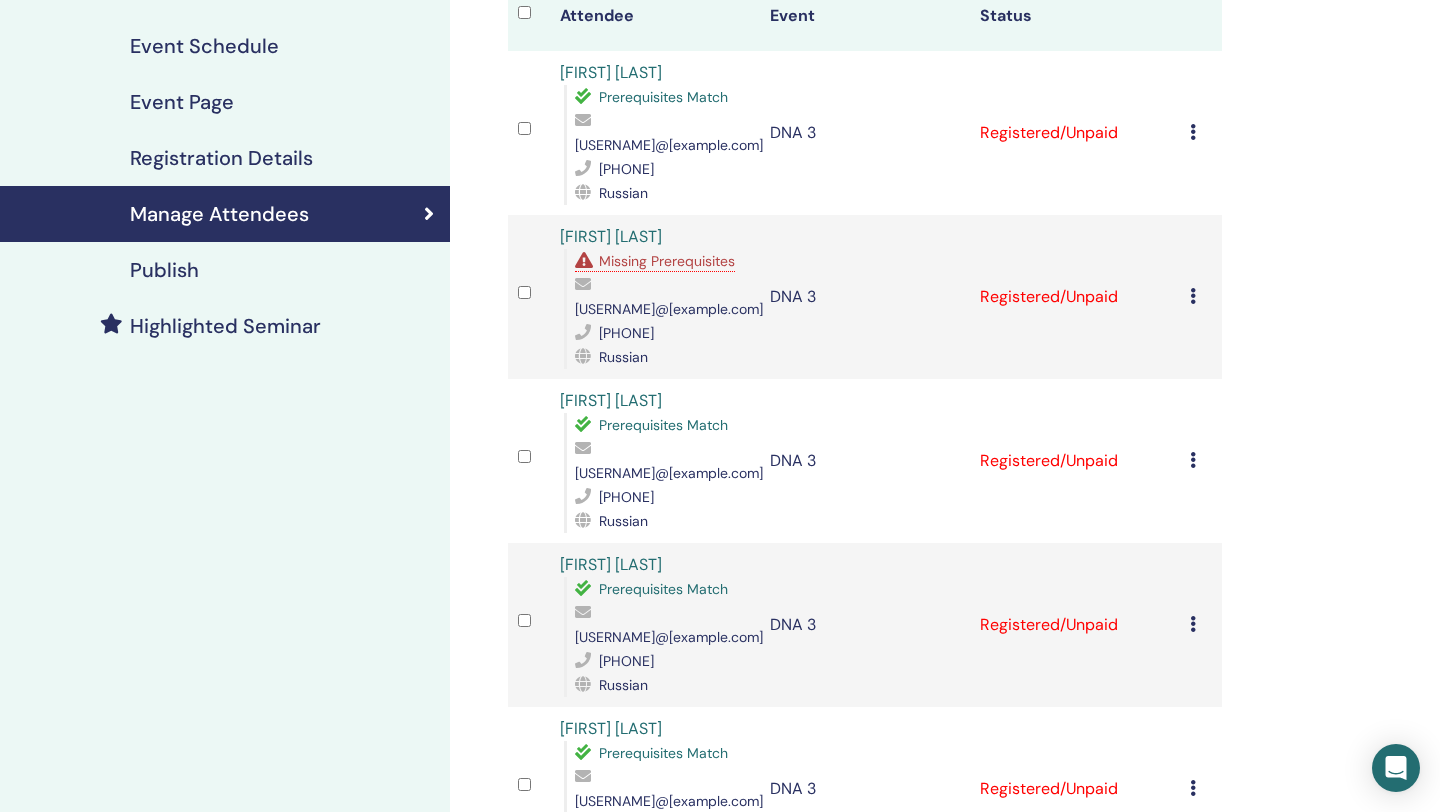 scroll, scrollTop: 258, scrollLeft: 0, axis: vertical 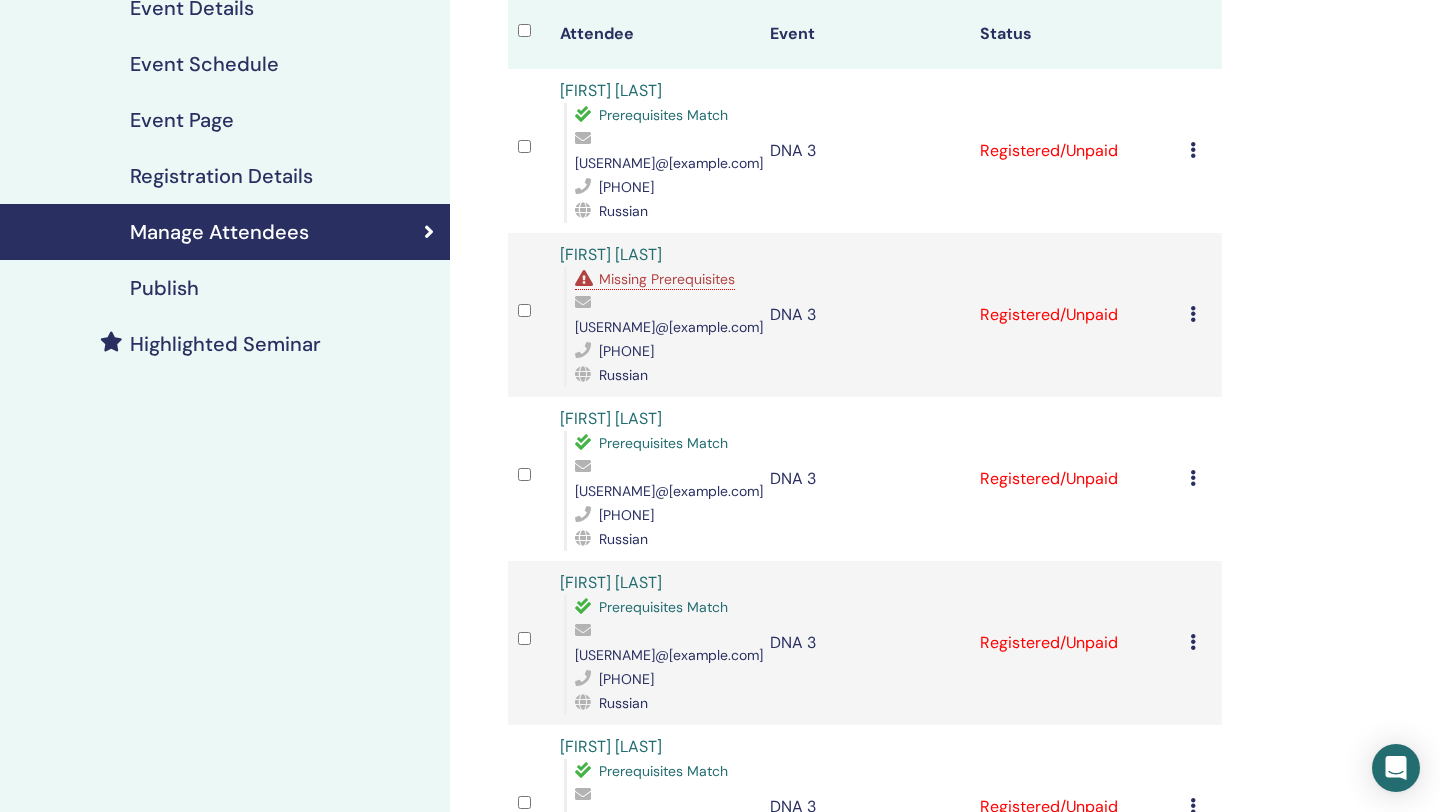 click on "Missing Prerequisites" at bounding box center [667, 279] 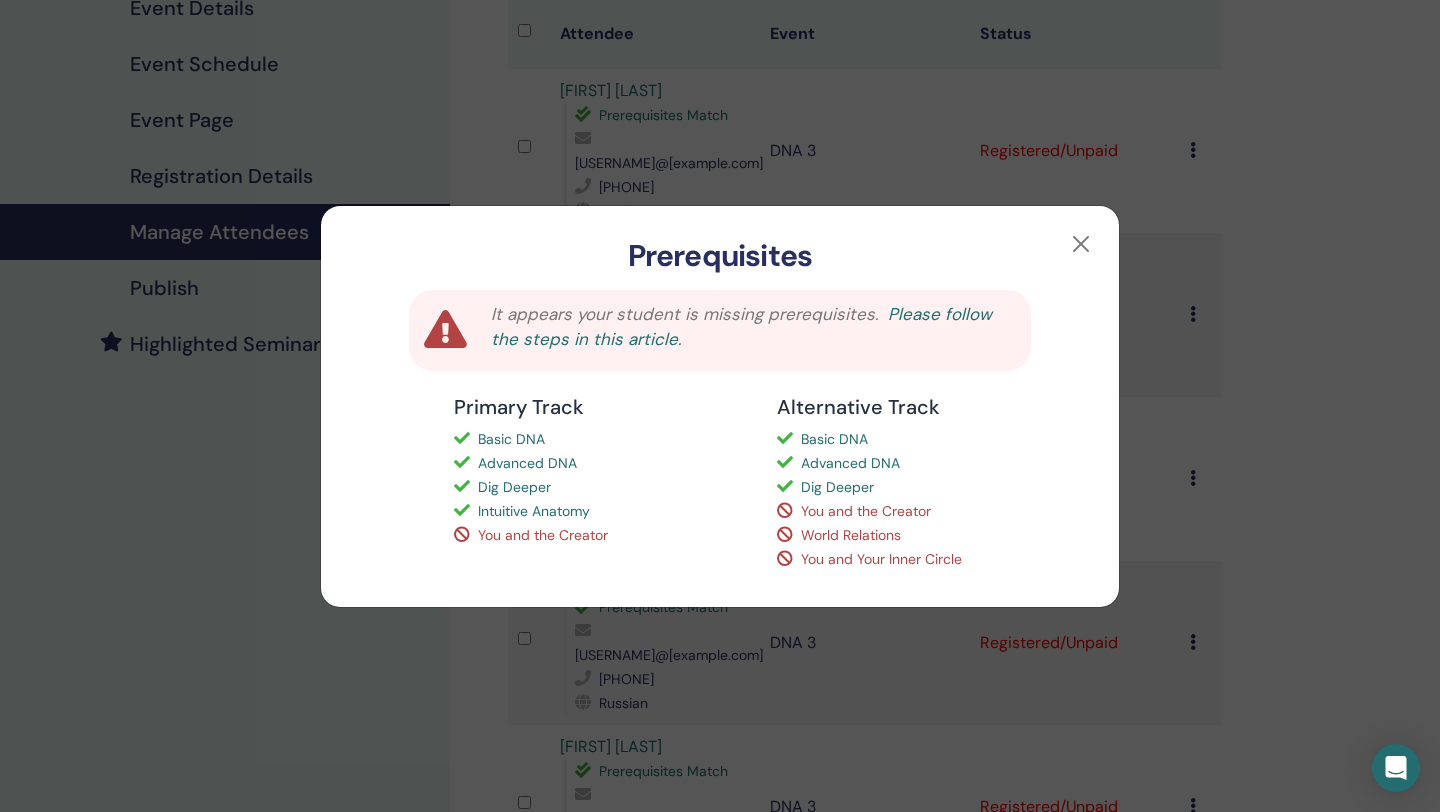 click on "Please follow the steps in this article." at bounding box center (741, 327) 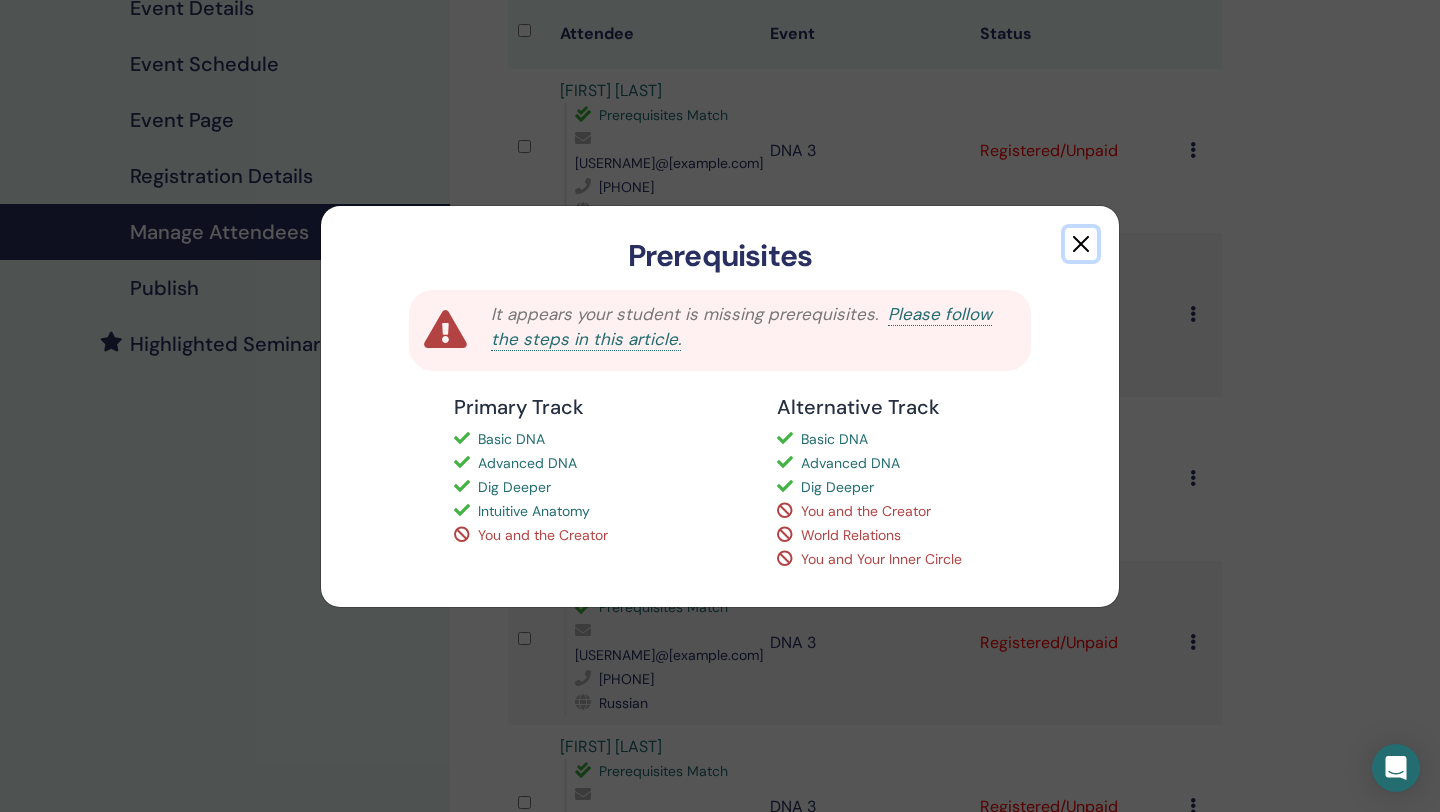 click at bounding box center (1081, 244) 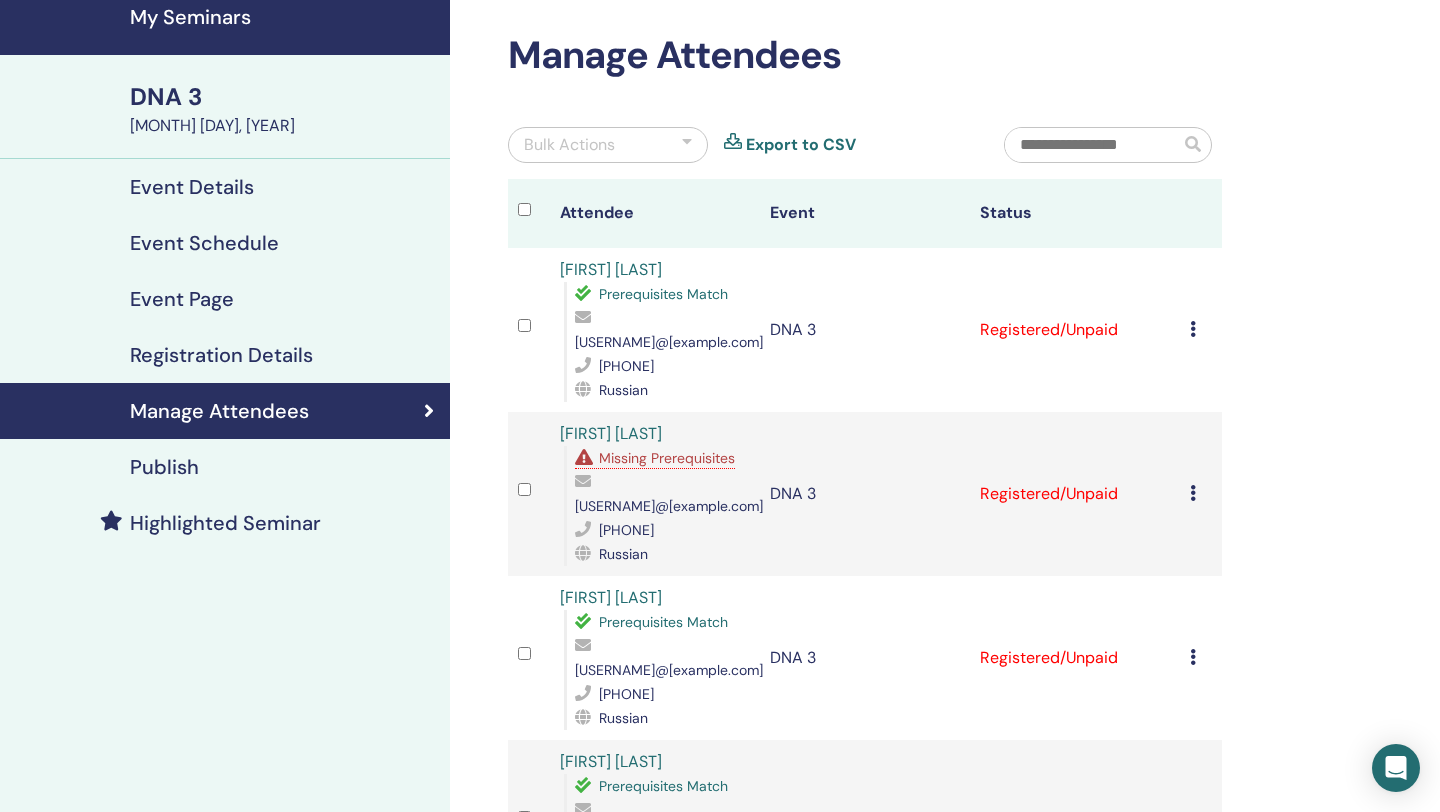 scroll, scrollTop: 53, scrollLeft: 0, axis: vertical 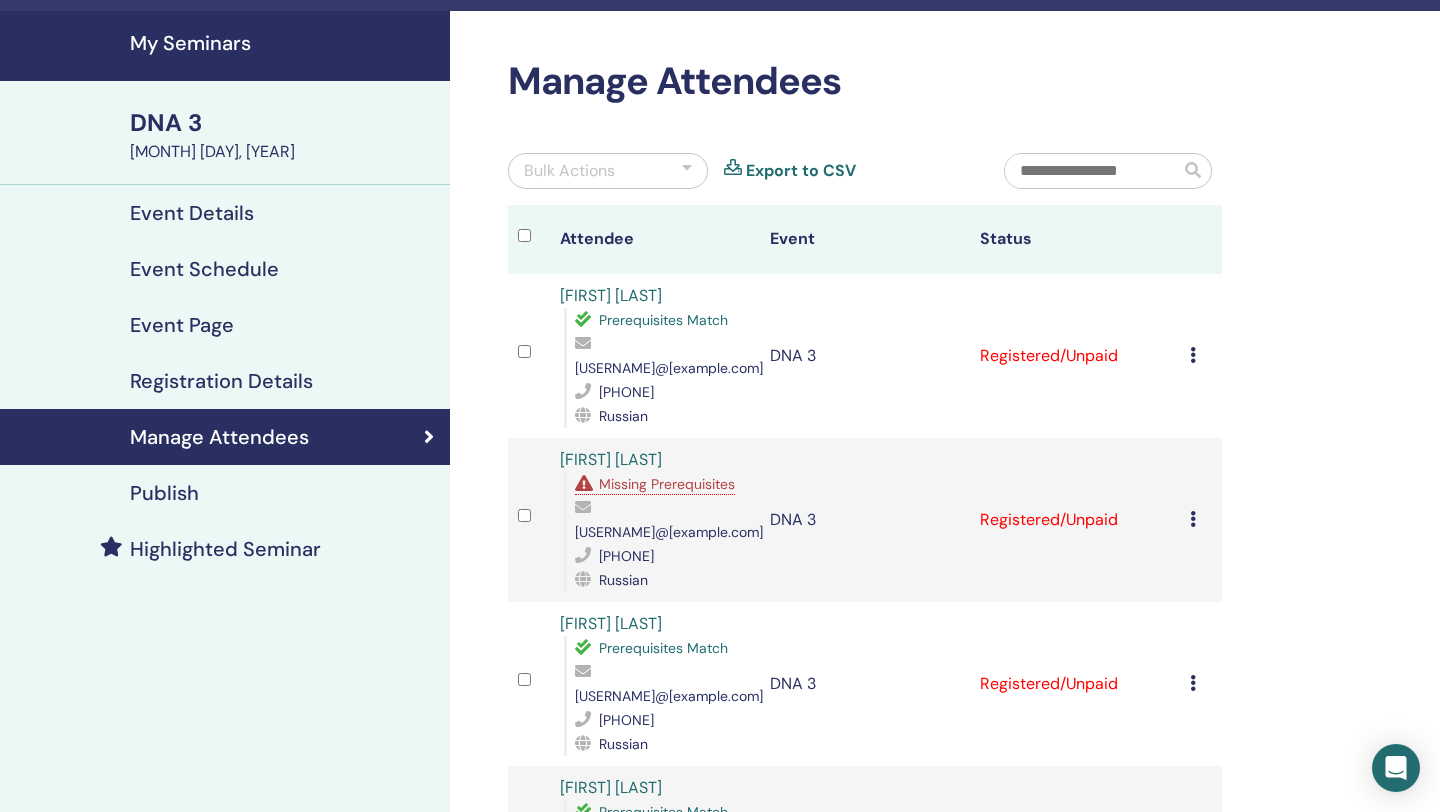 click at bounding box center [1193, 355] 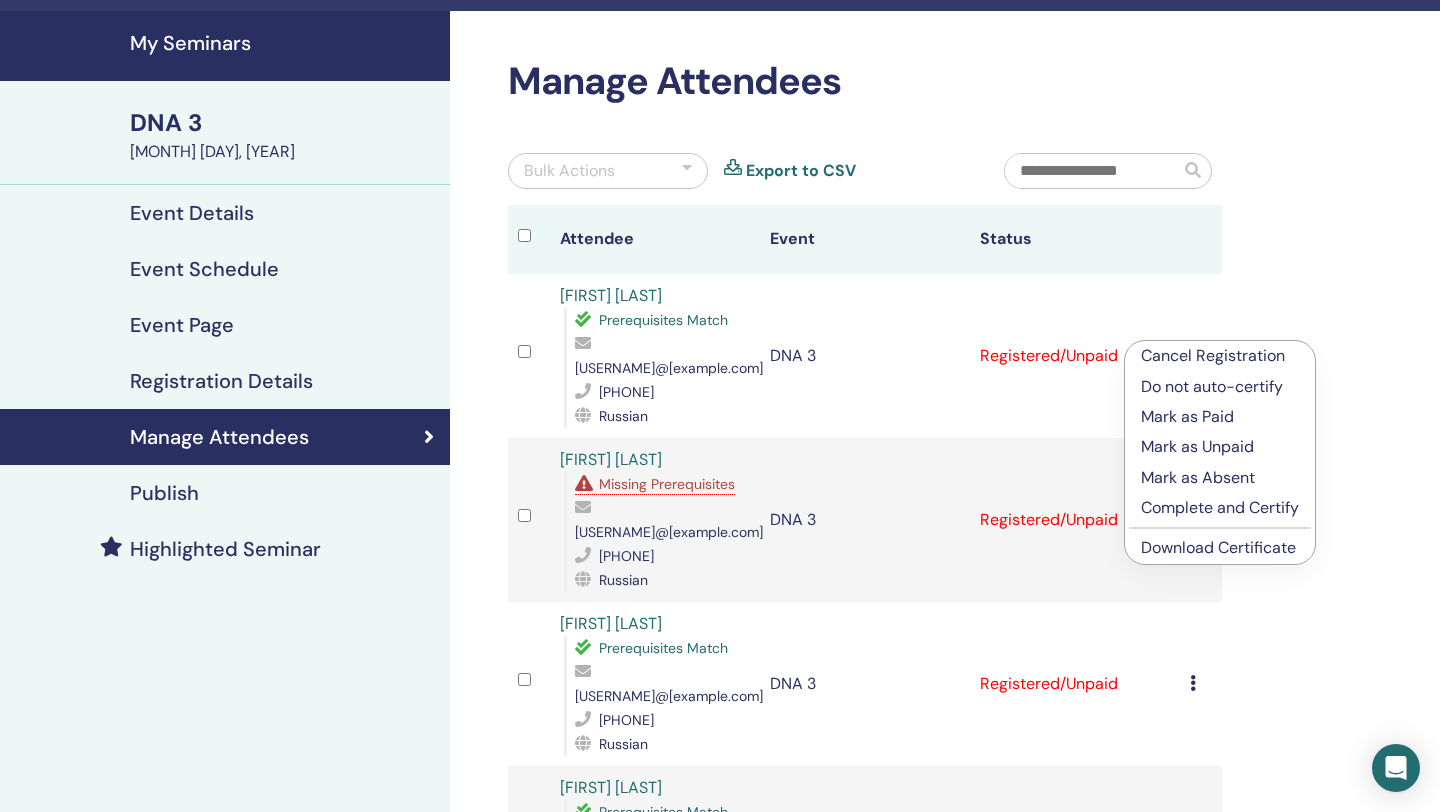 click on "Download Certificate" at bounding box center (1218, 547) 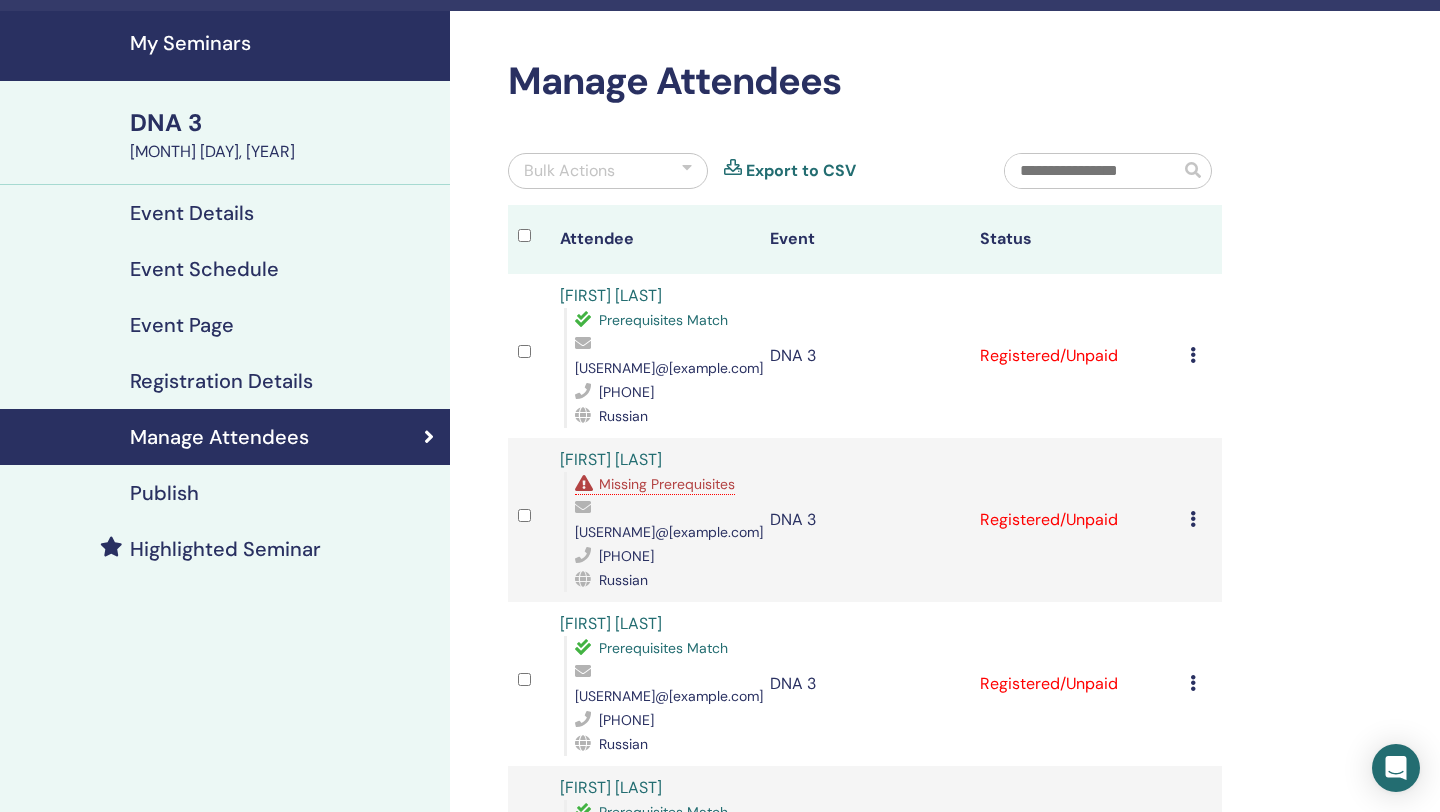 click at bounding box center (1193, 519) 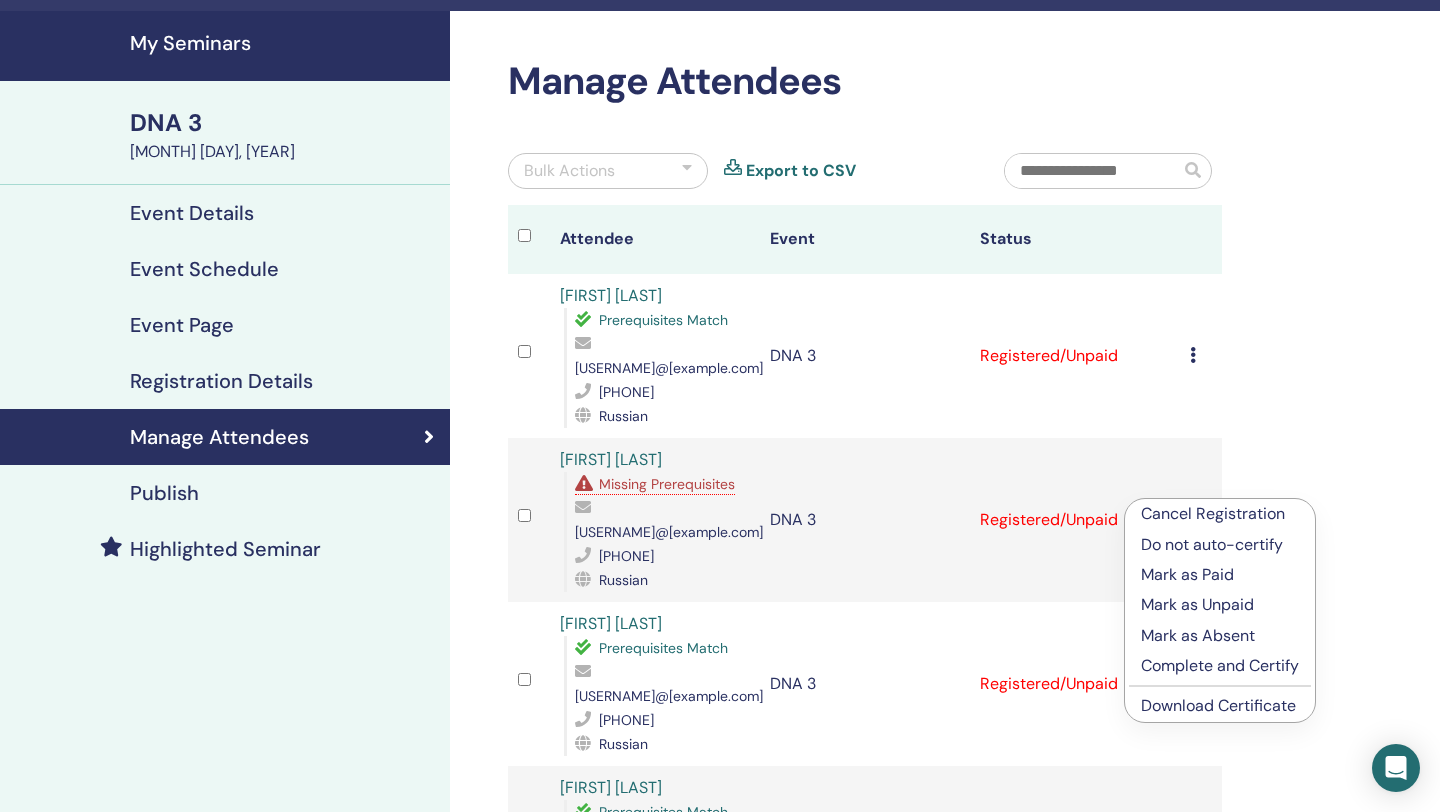 click on "Download Certificate" at bounding box center (1218, 705) 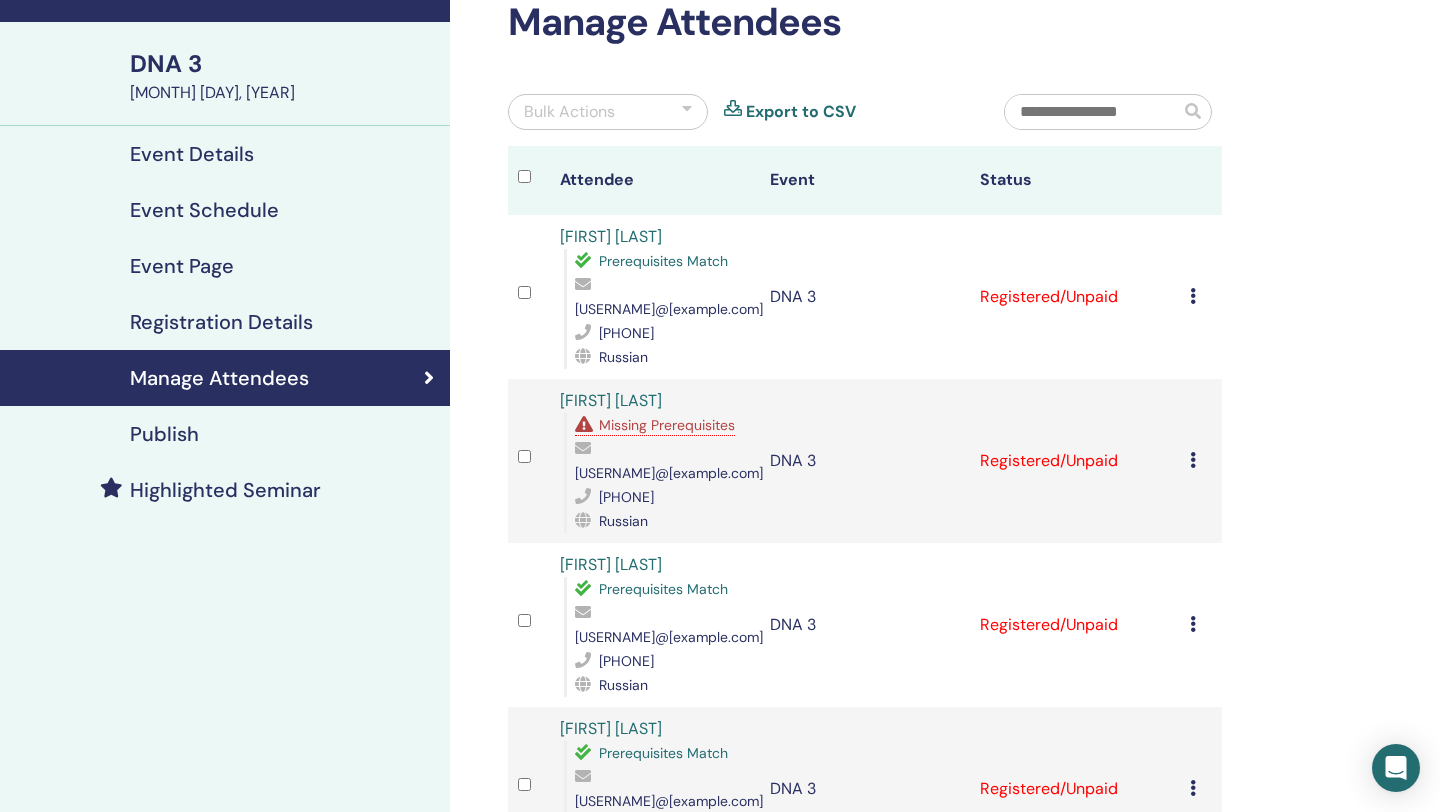 scroll, scrollTop: 113, scrollLeft: 0, axis: vertical 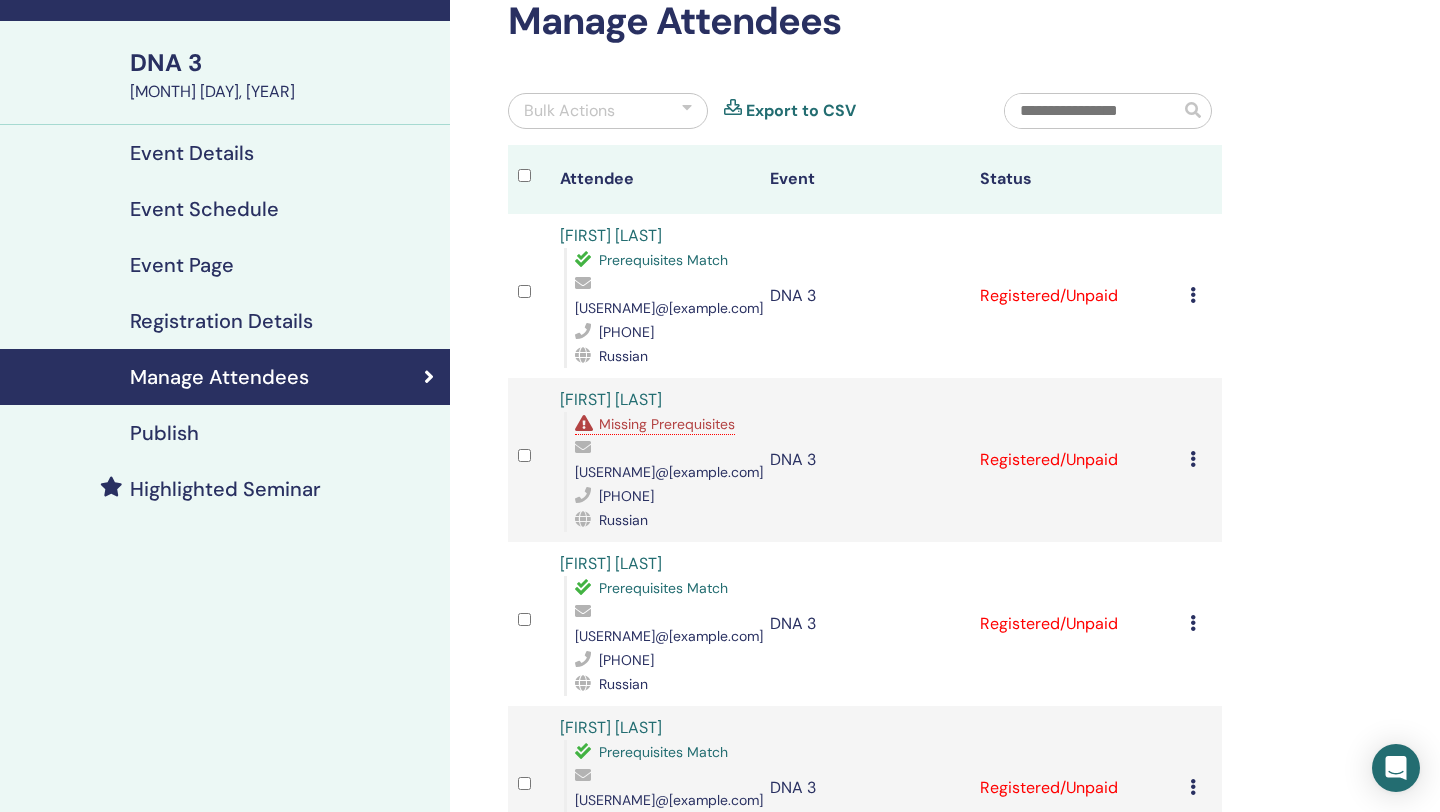 click at bounding box center [1193, 623] 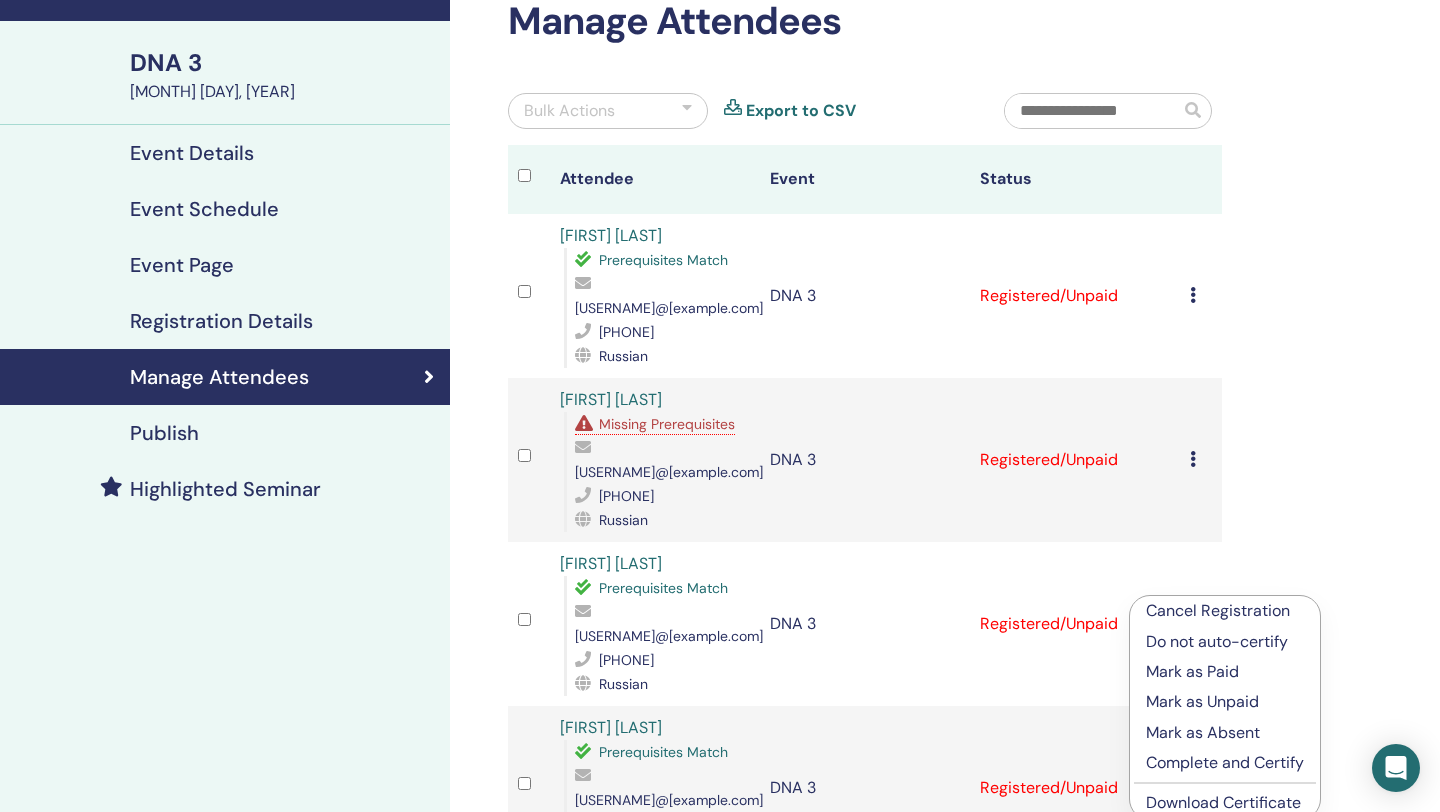 click on "Download Certificate" at bounding box center [1223, 802] 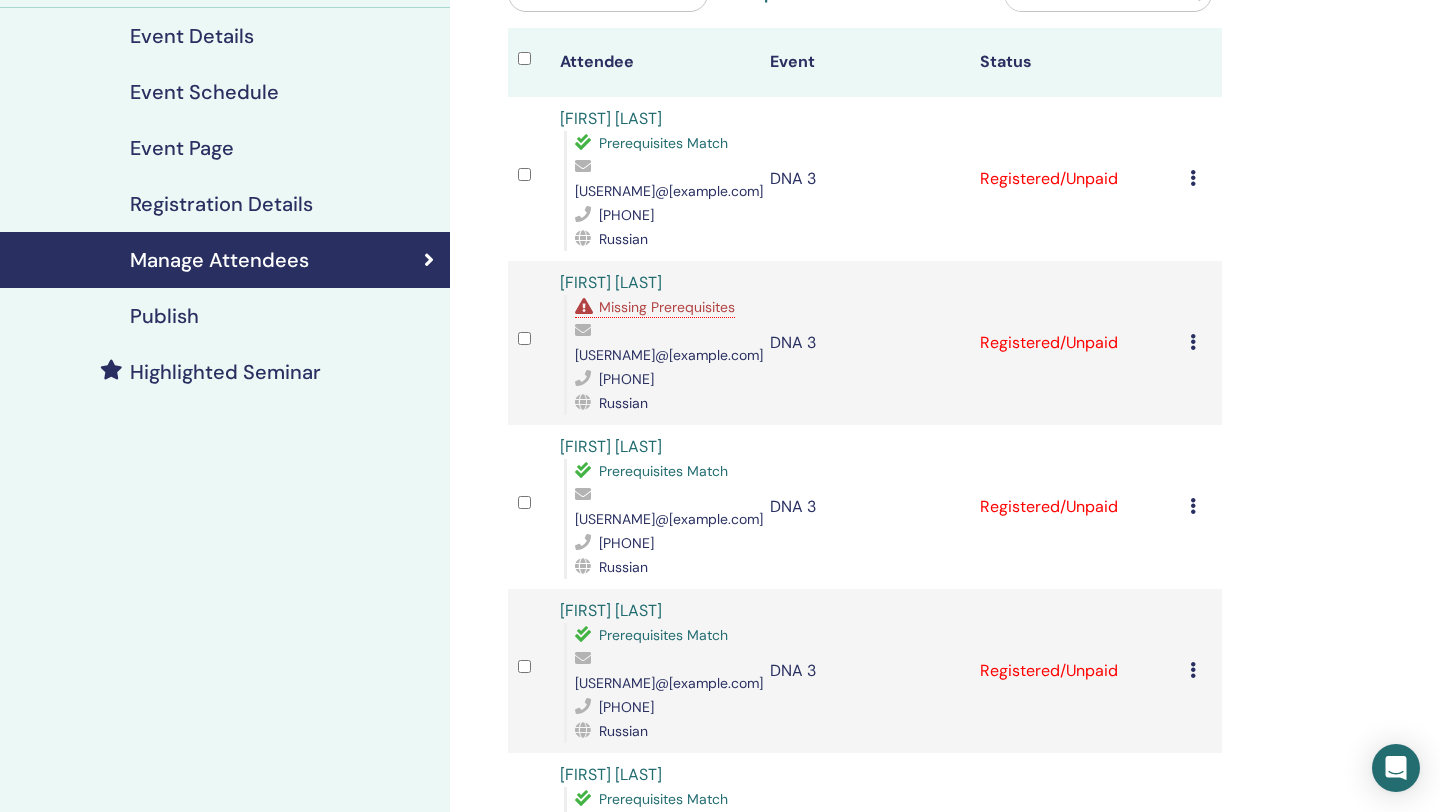 scroll, scrollTop: 232, scrollLeft: 0, axis: vertical 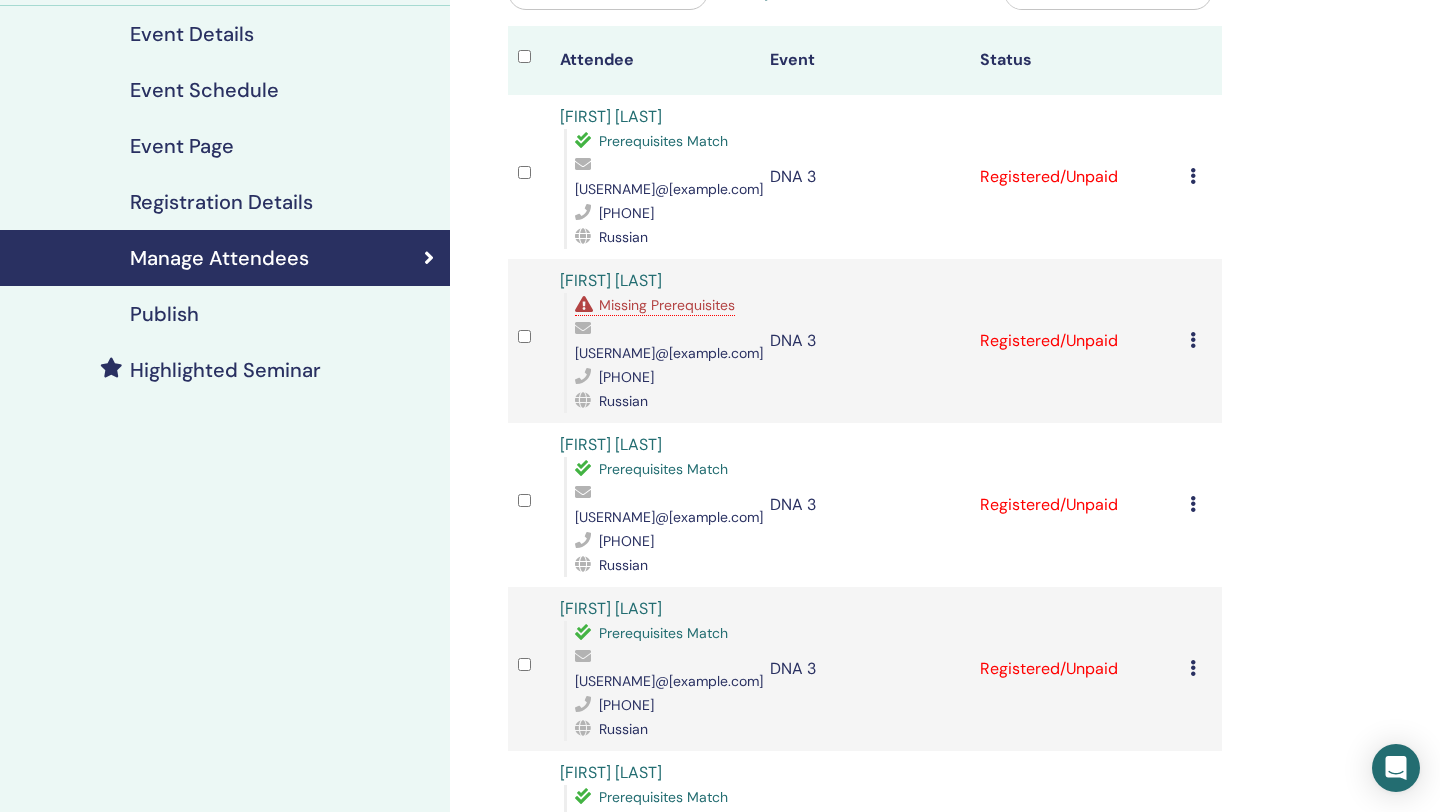 click at bounding box center (1193, 668) 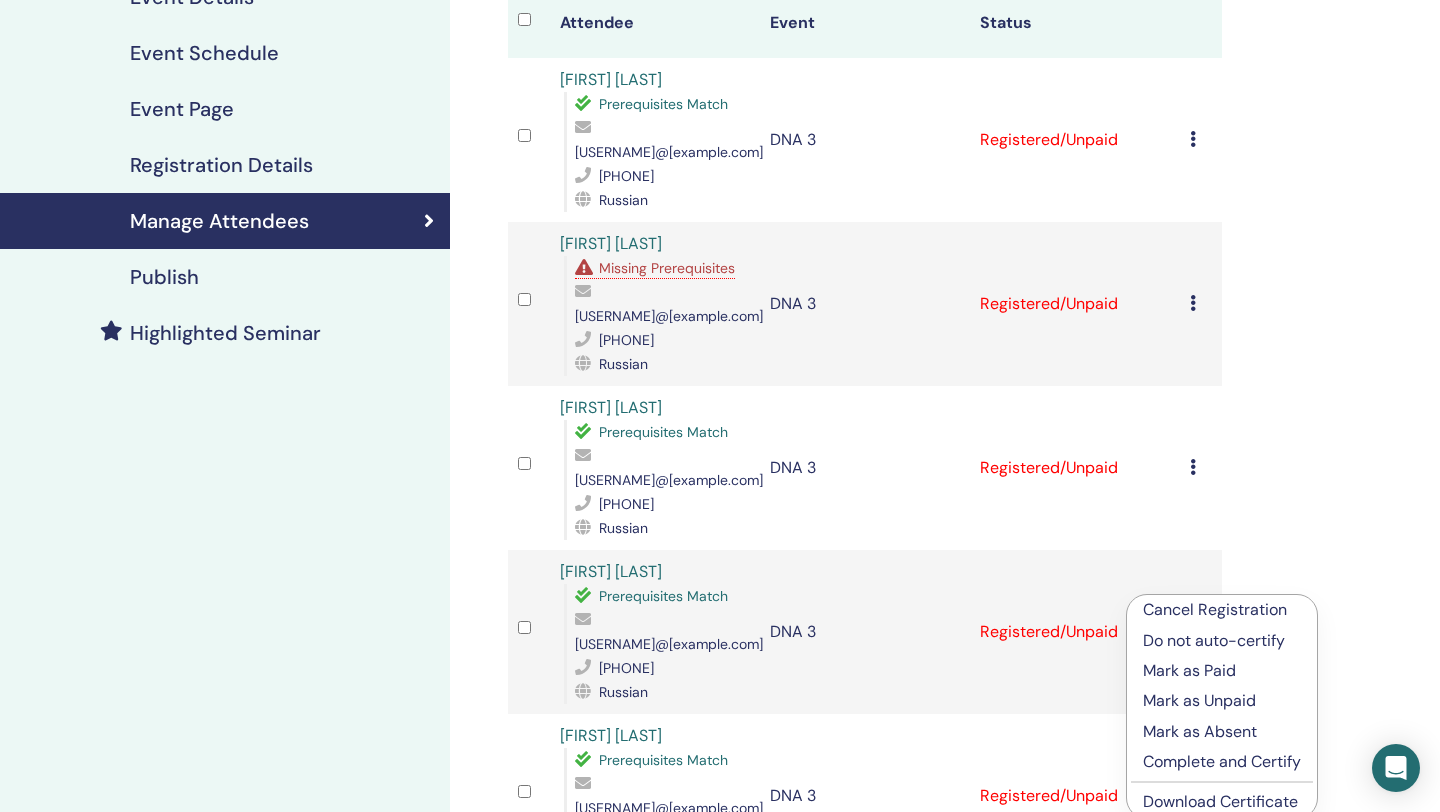 scroll, scrollTop: 285, scrollLeft: 0, axis: vertical 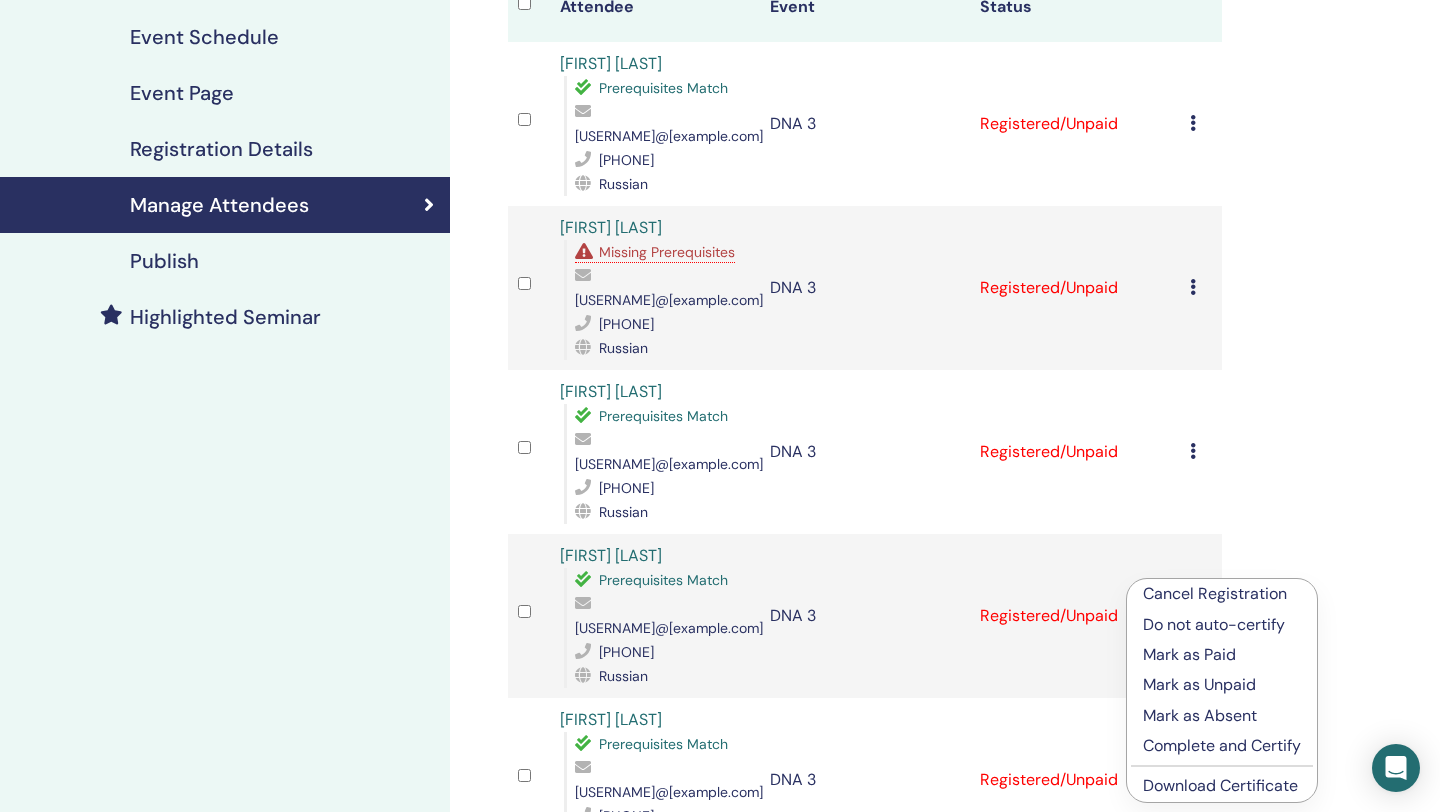 click on "Download Certificate" at bounding box center (1220, 785) 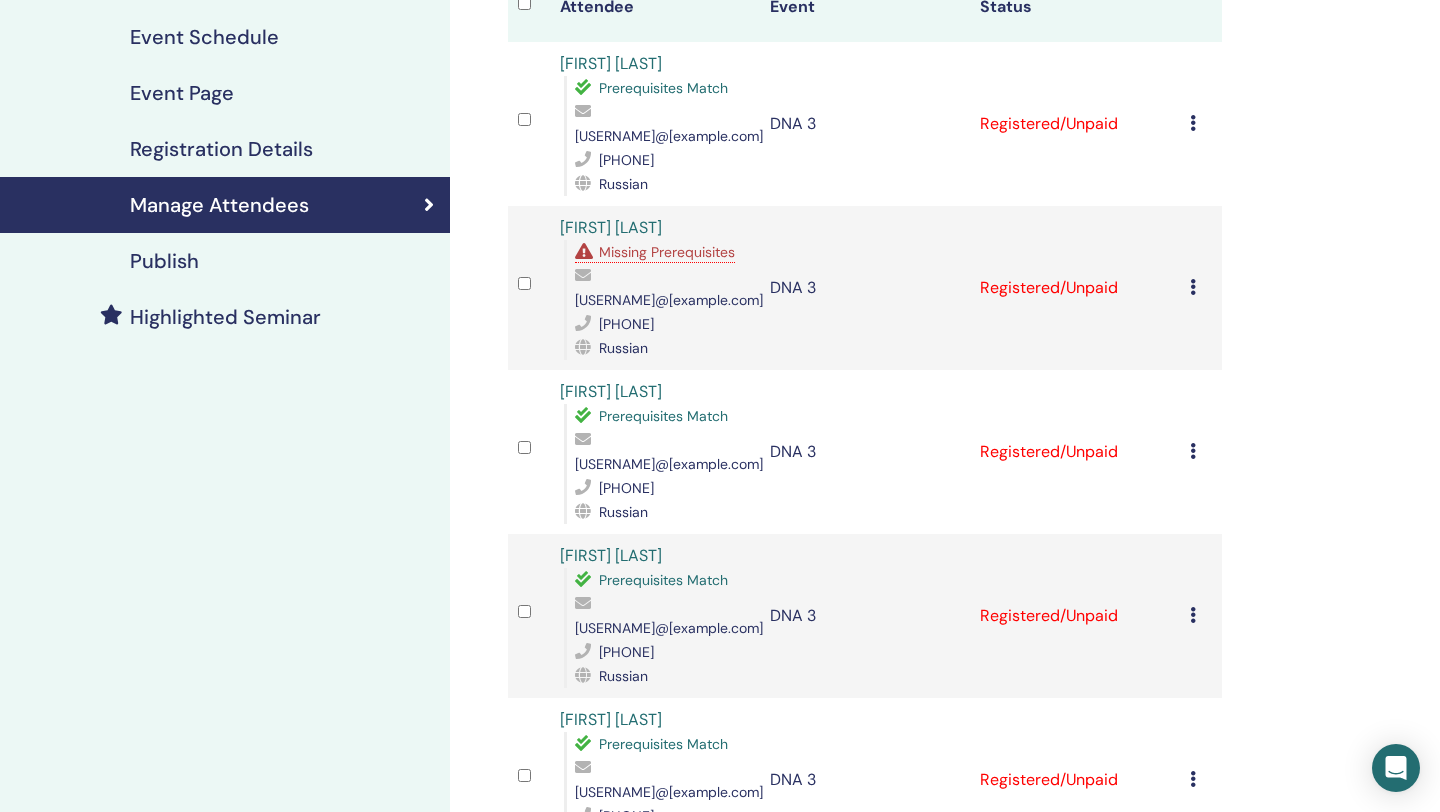 scroll, scrollTop: 356, scrollLeft: 0, axis: vertical 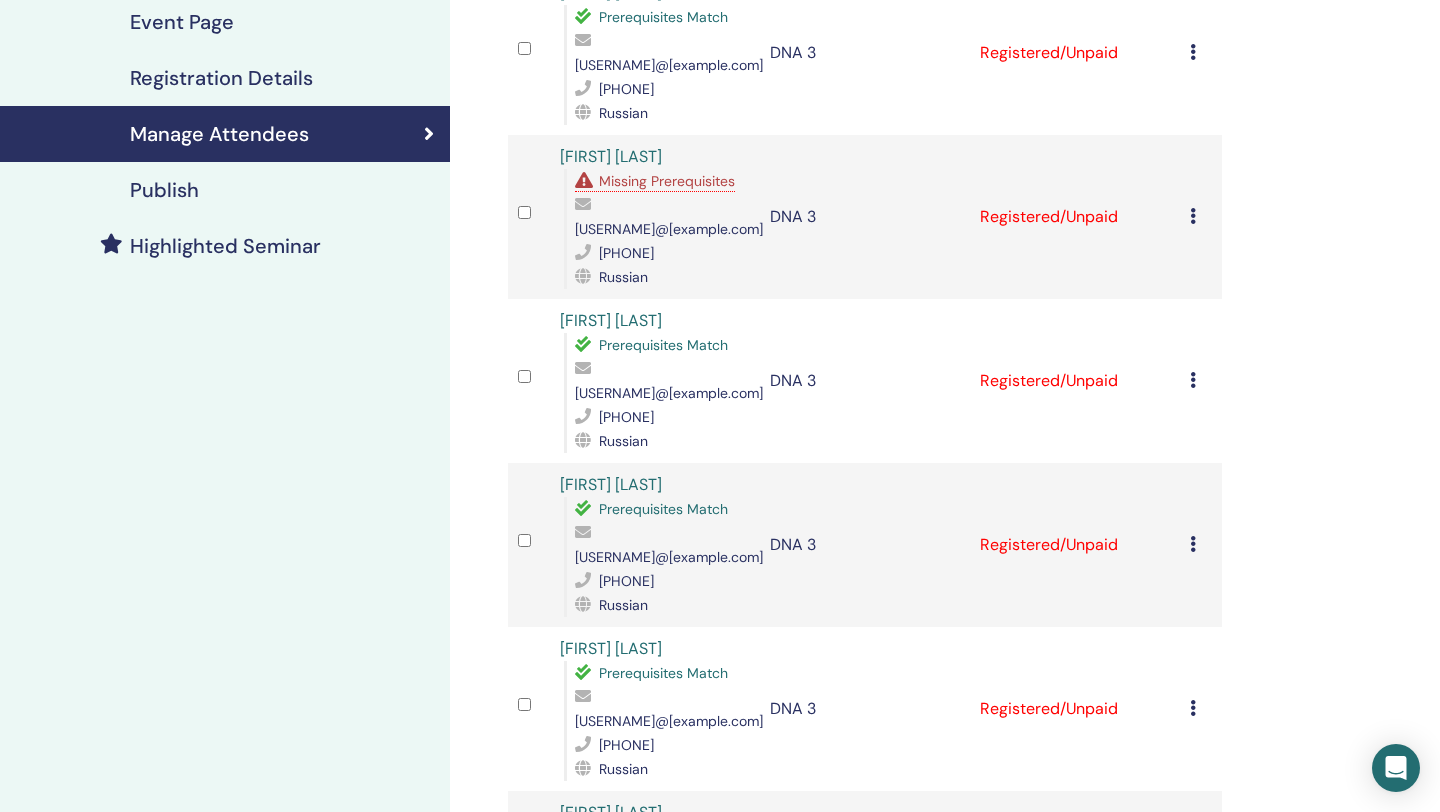click at bounding box center (1193, 708) 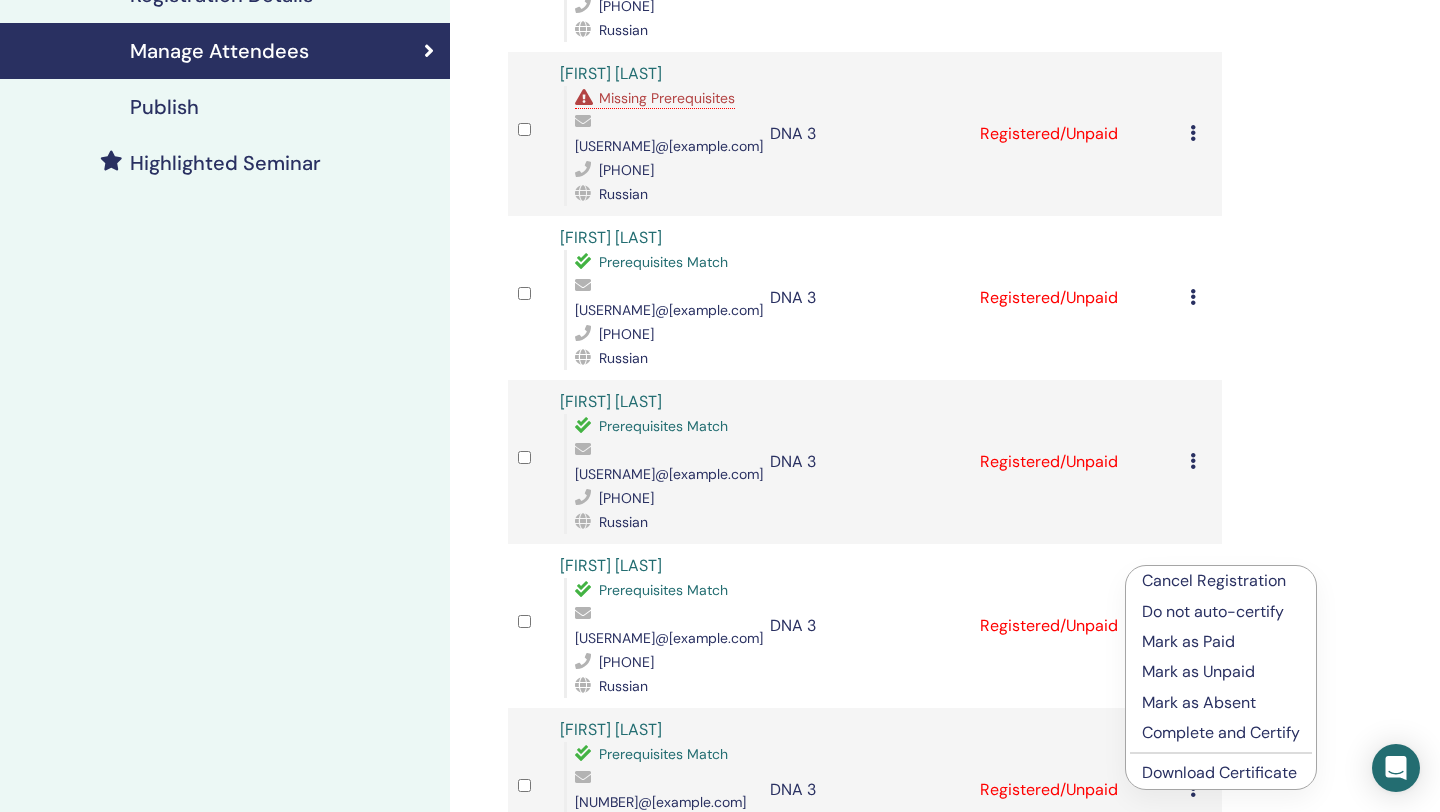 scroll, scrollTop: 440, scrollLeft: 0, axis: vertical 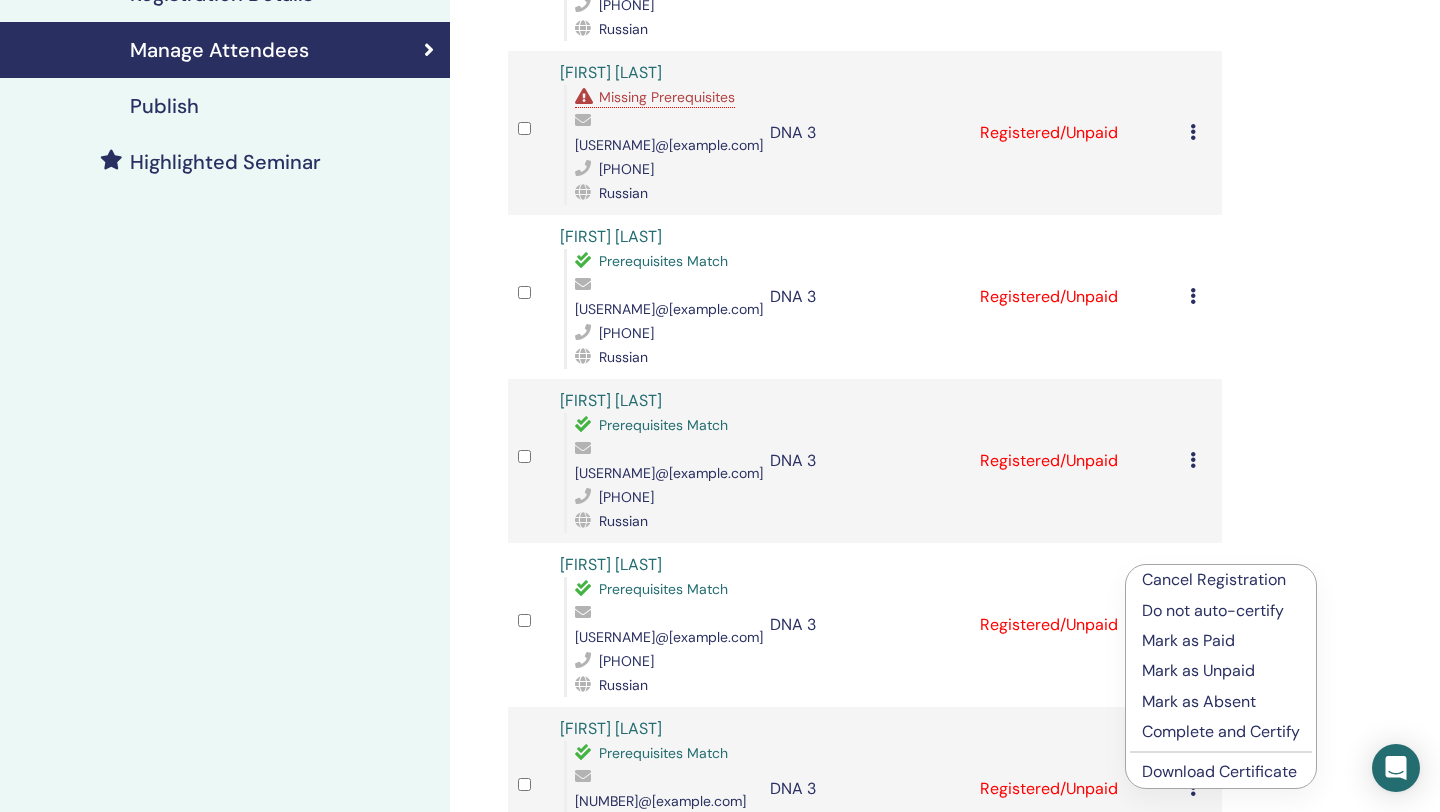 click on "Download Certificate" at bounding box center (1219, 771) 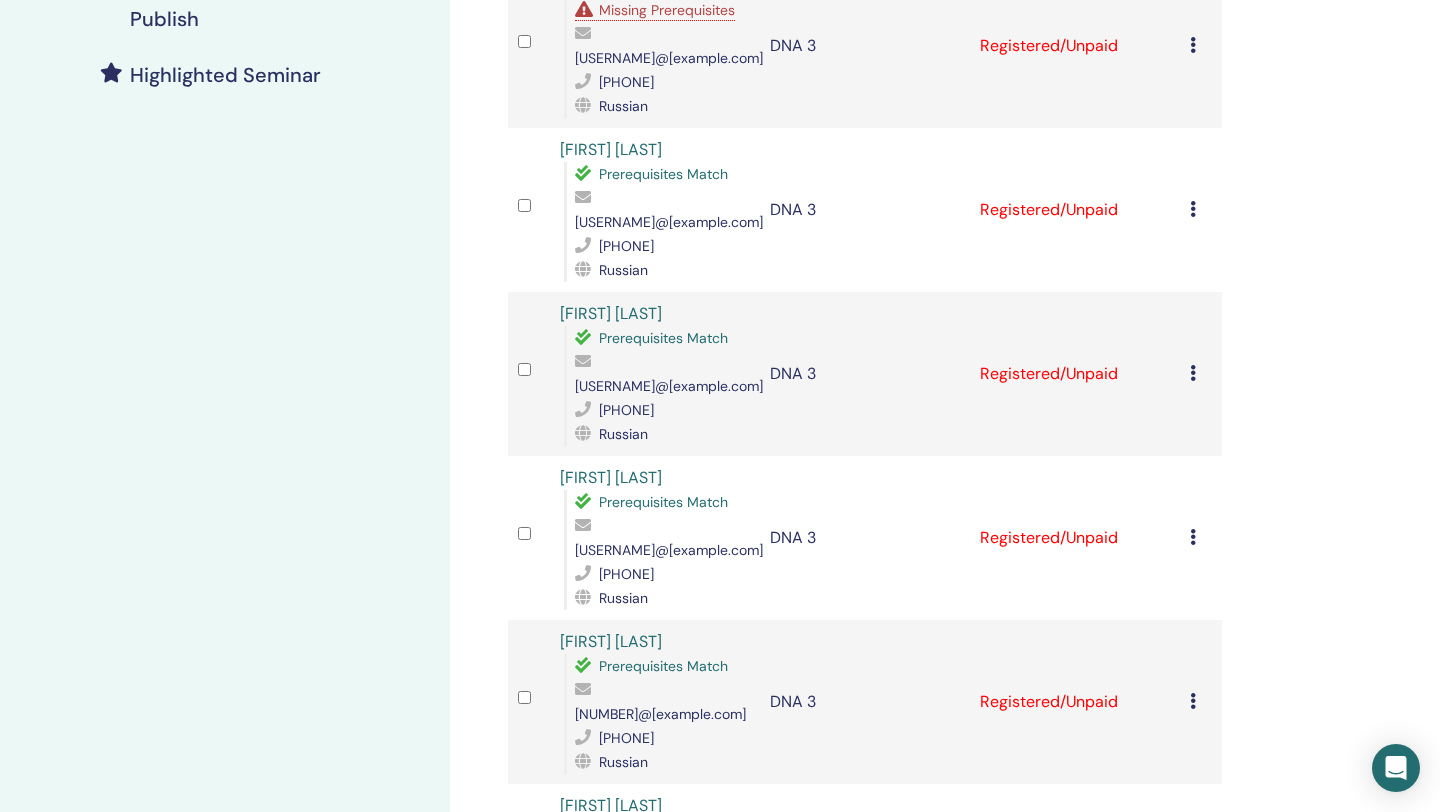 scroll, scrollTop: 528, scrollLeft: 0, axis: vertical 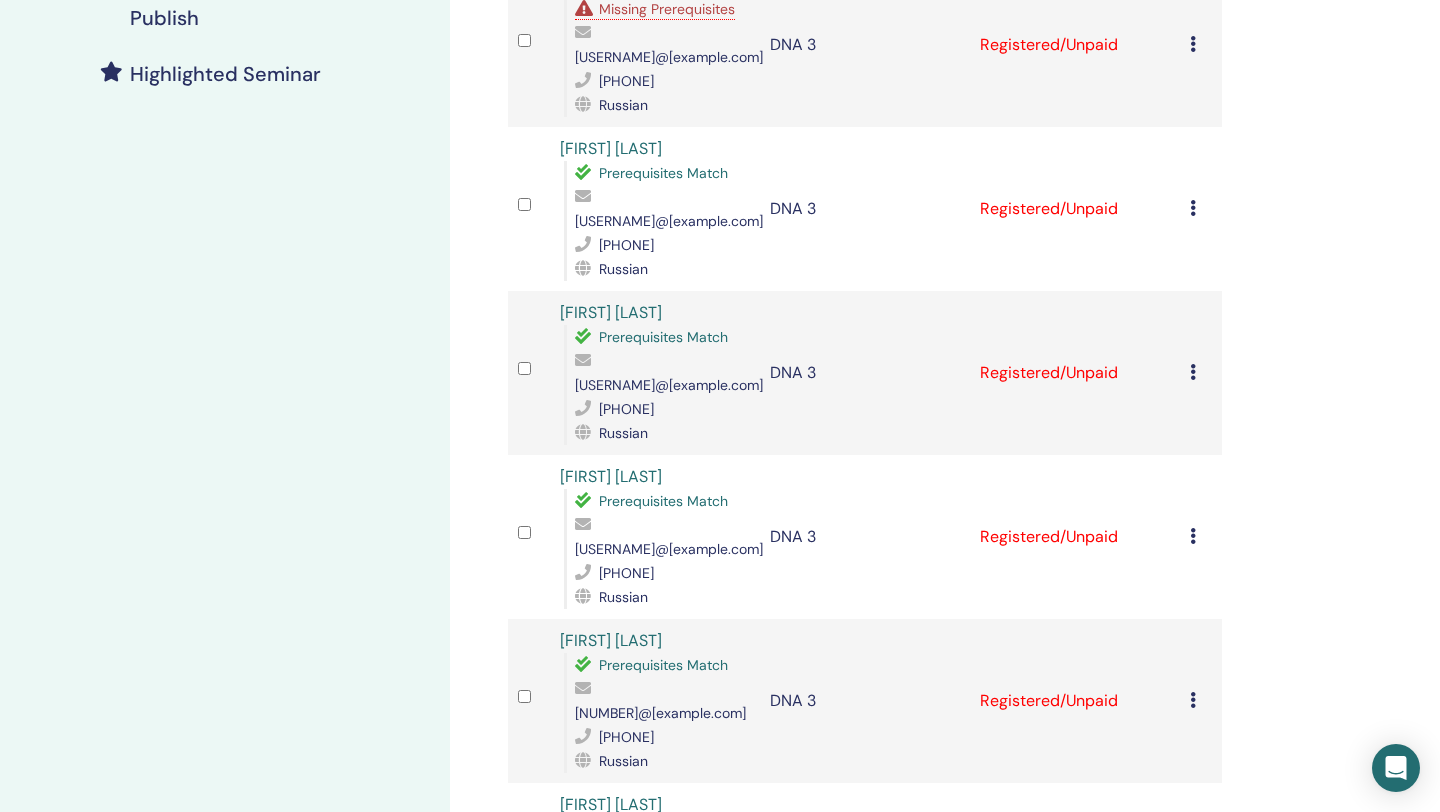 click at bounding box center (1193, 700) 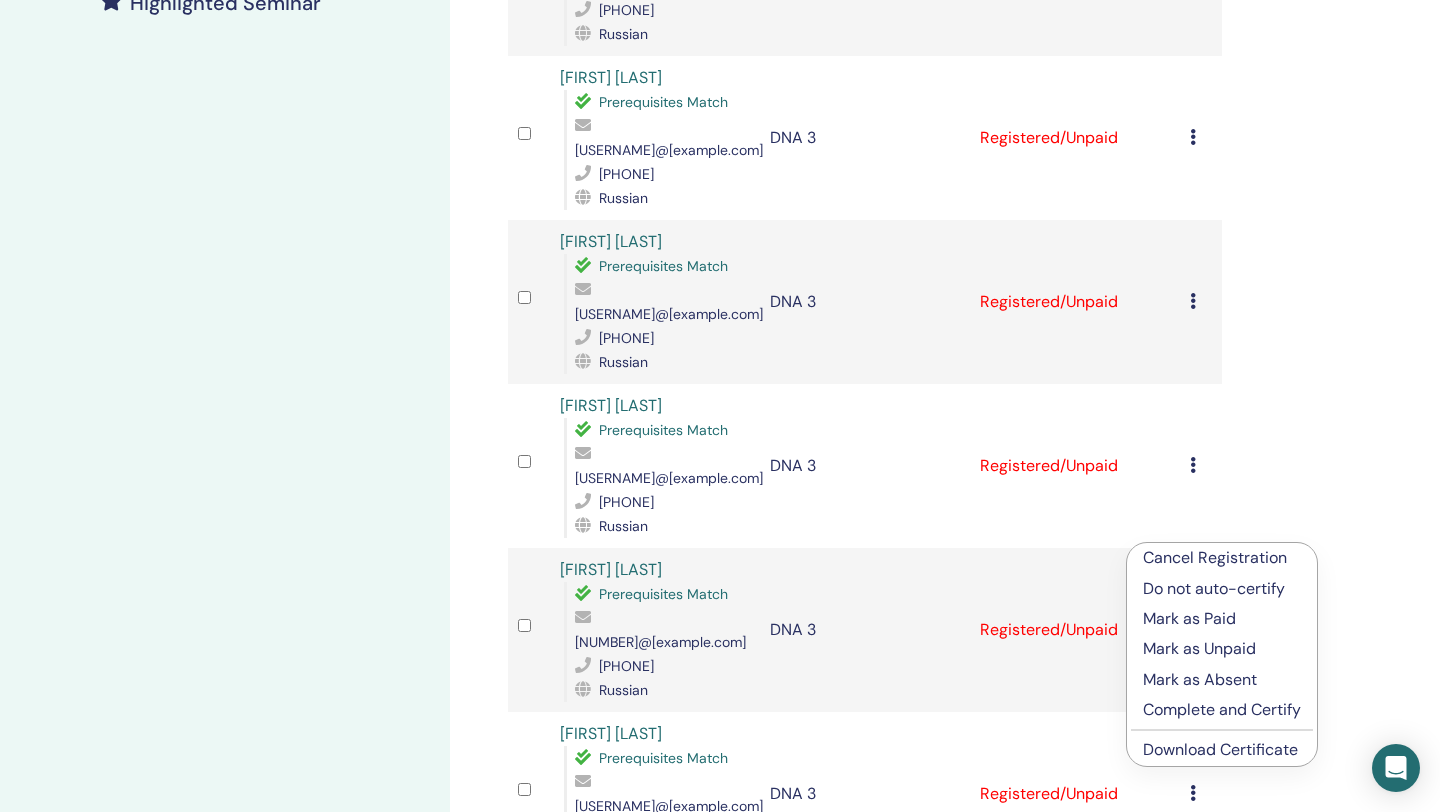 scroll, scrollTop: 616, scrollLeft: 0, axis: vertical 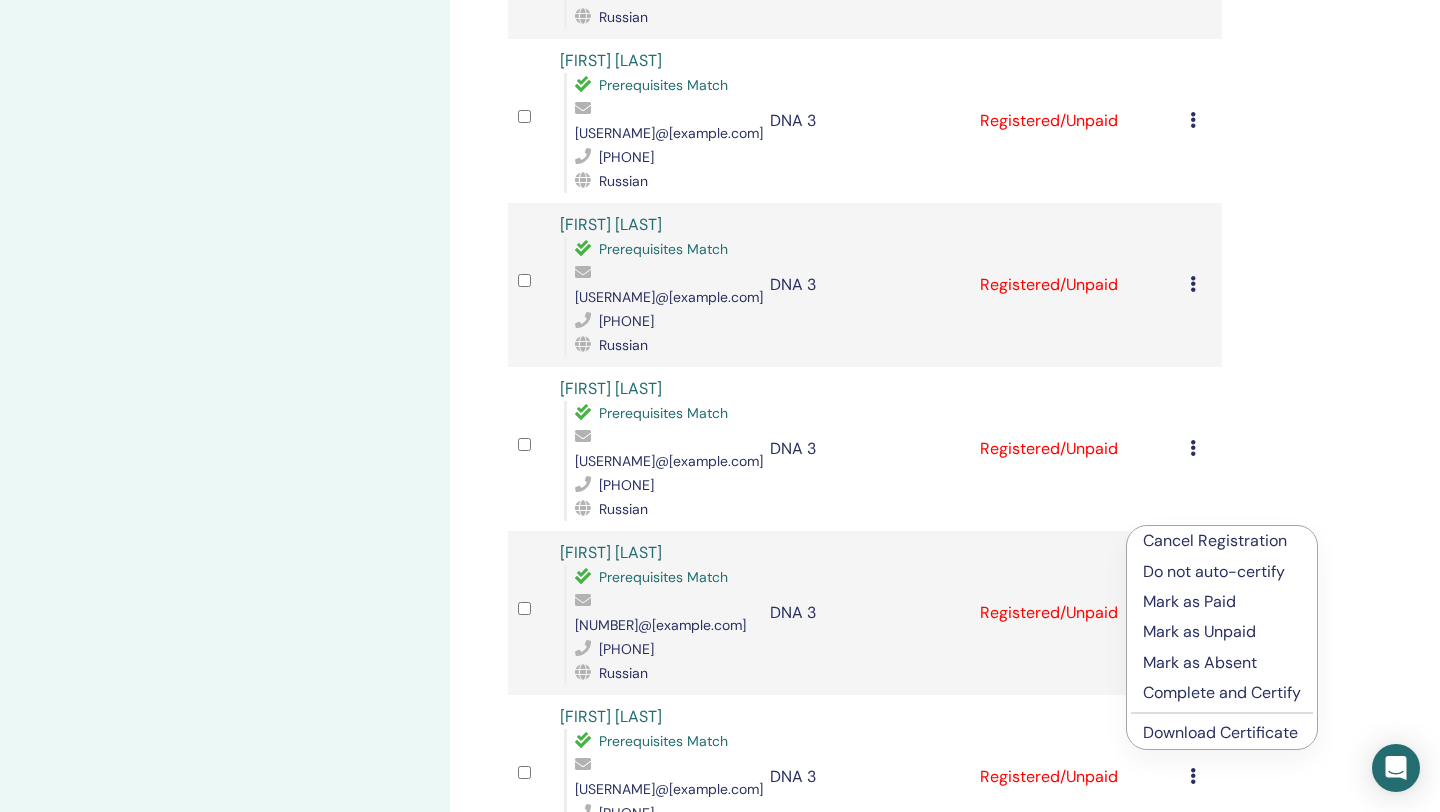 click on "Download Certificate" at bounding box center [1220, 732] 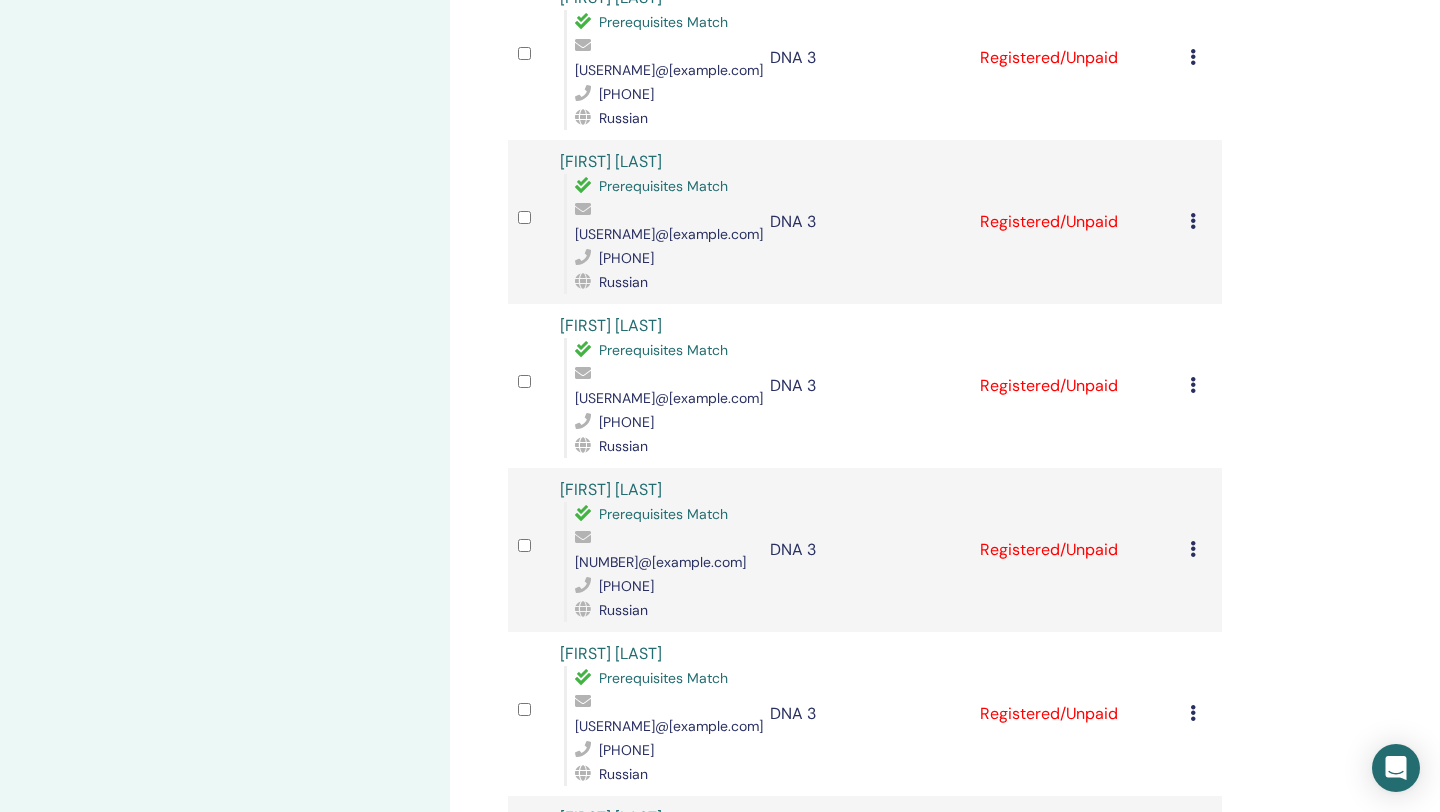 scroll, scrollTop: 680, scrollLeft: 0, axis: vertical 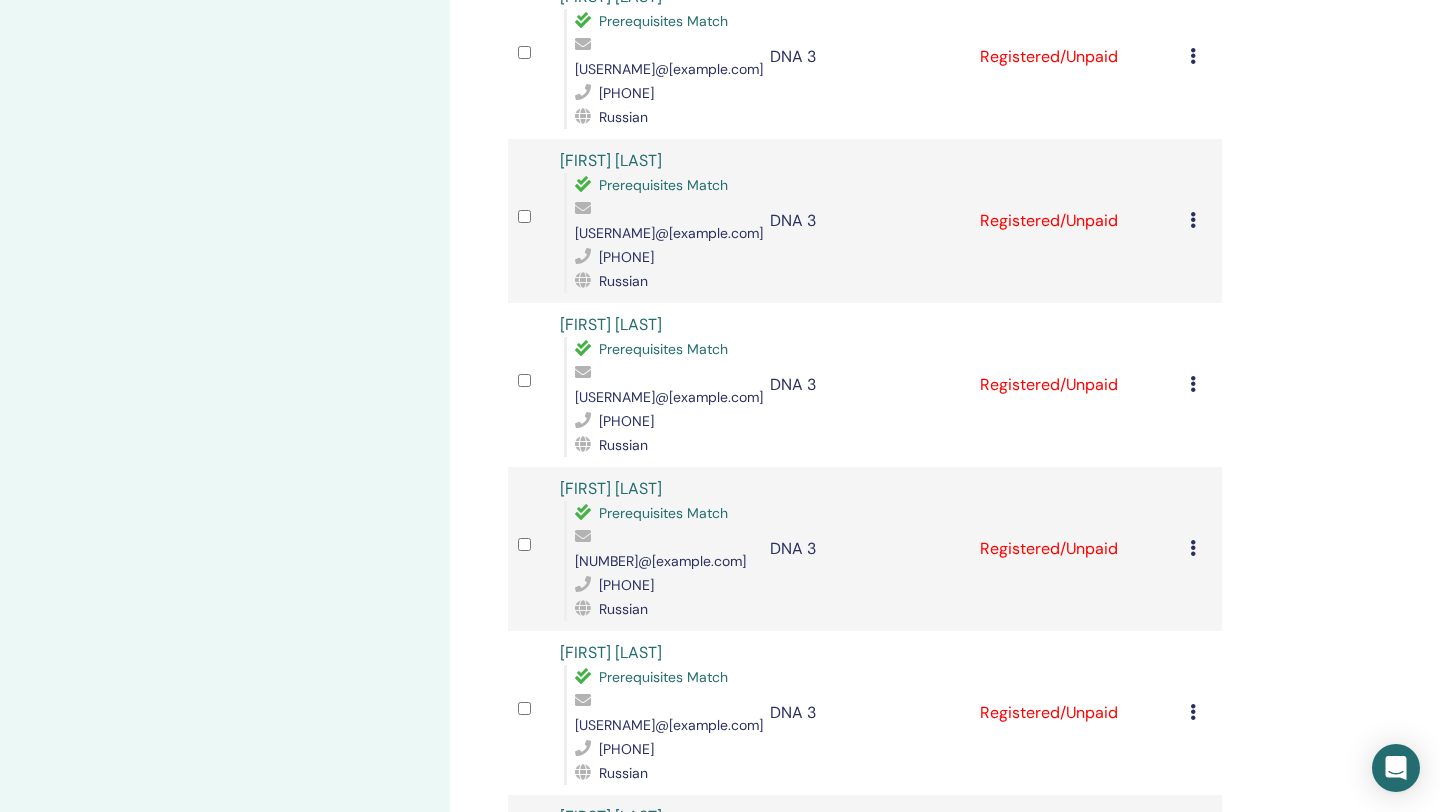 click at bounding box center (1193, 712) 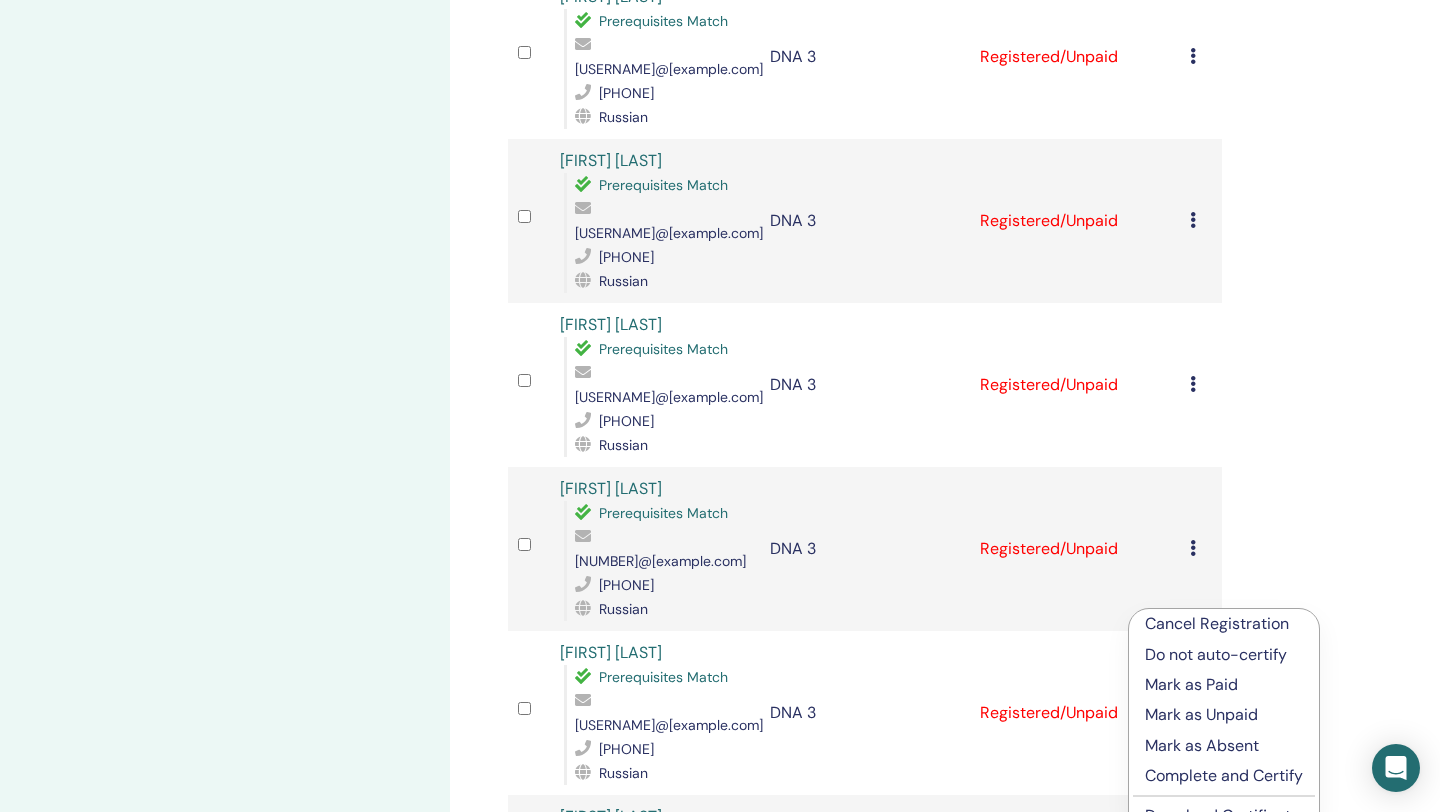 scroll, scrollTop: 750, scrollLeft: 0, axis: vertical 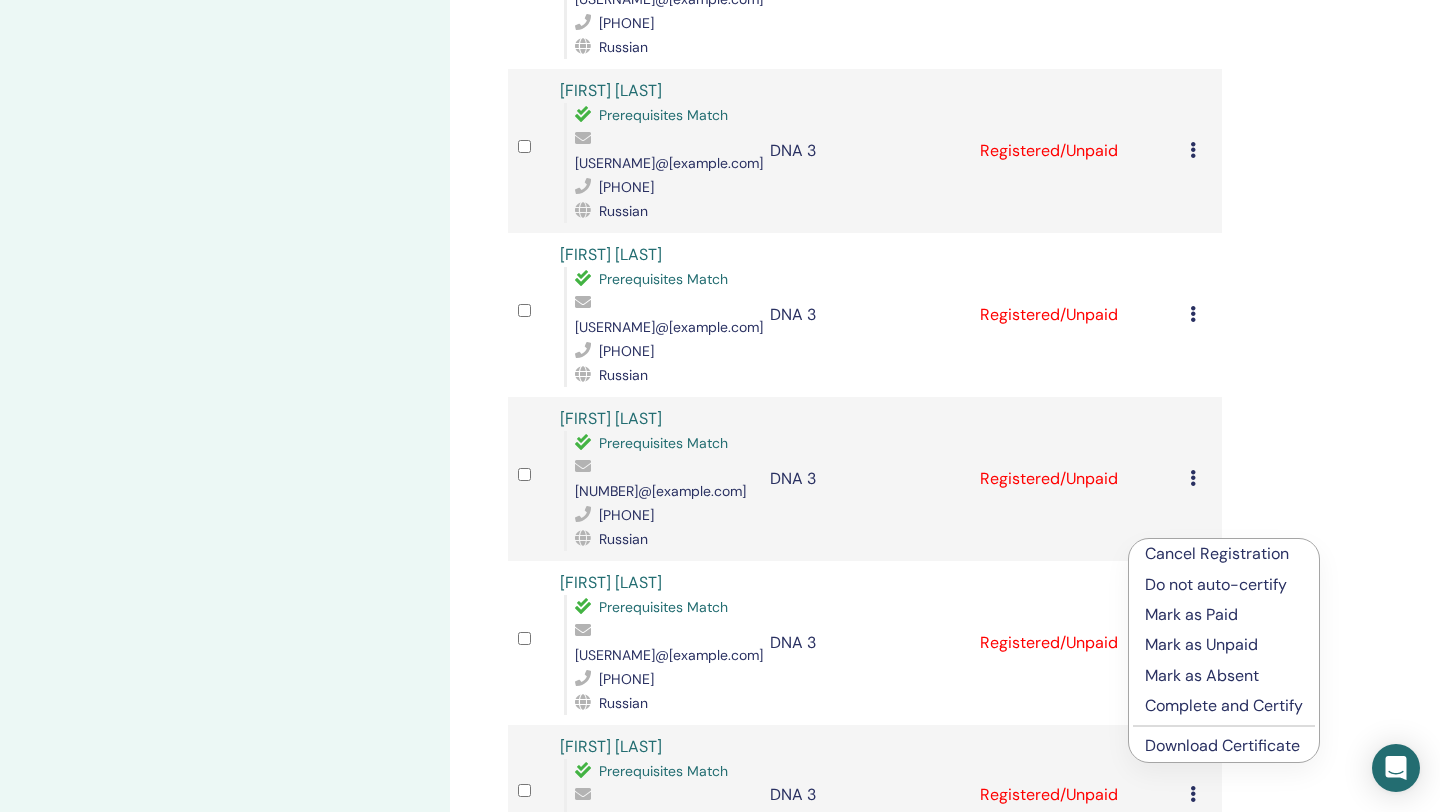 click on "Download Certificate" at bounding box center [1222, 745] 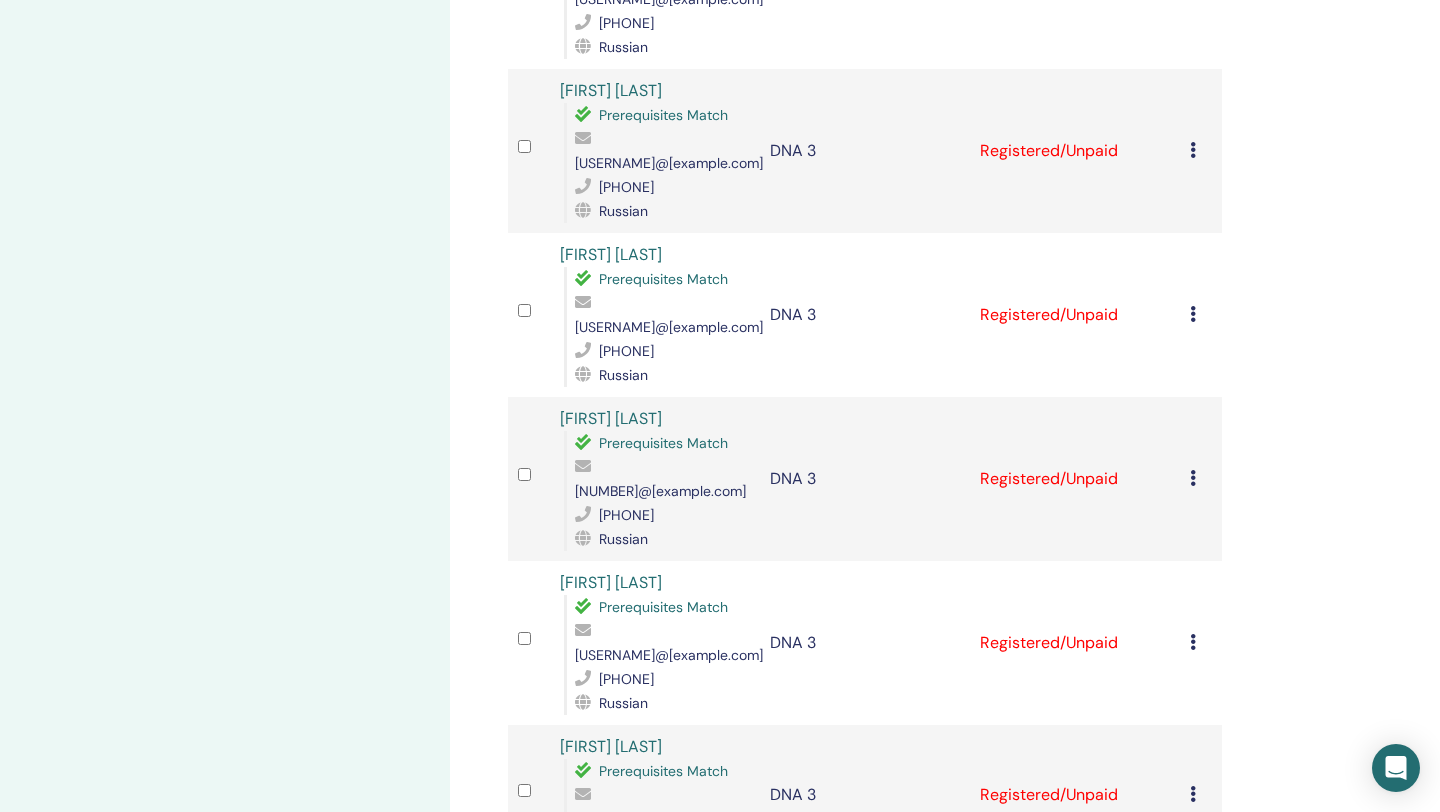 click at bounding box center [1193, 794] 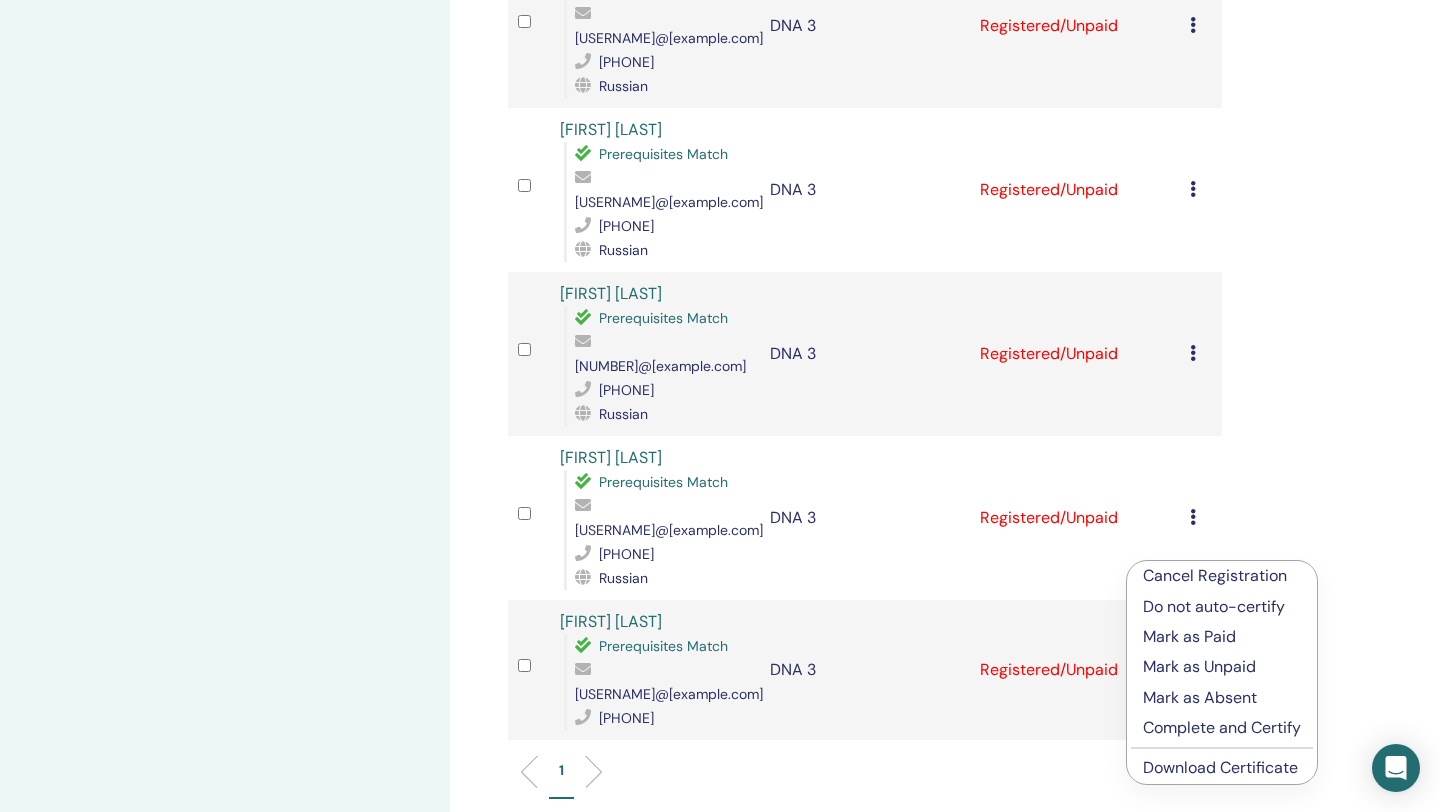 scroll, scrollTop: 877, scrollLeft: 0, axis: vertical 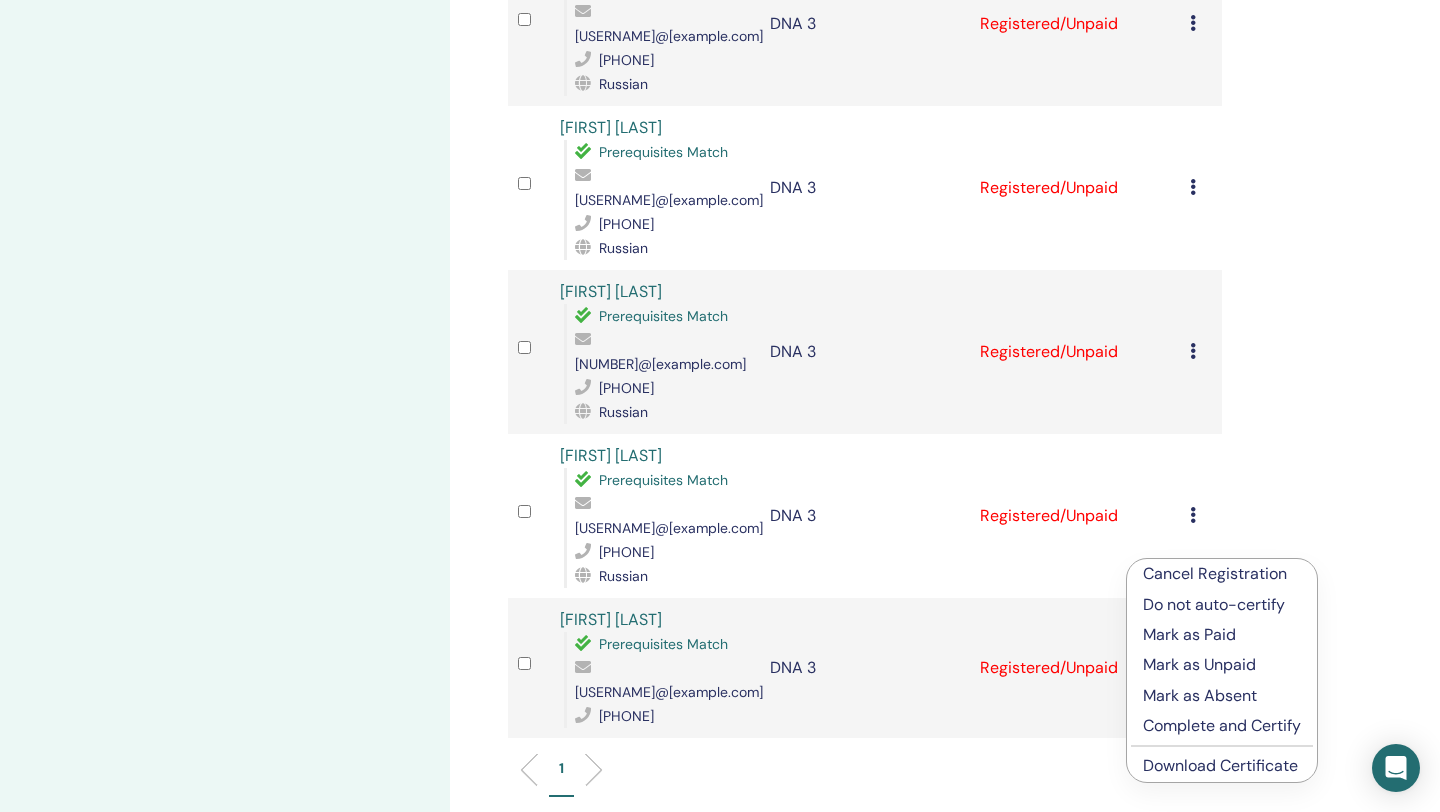 click on "Download Certificate" at bounding box center [1220, 765] 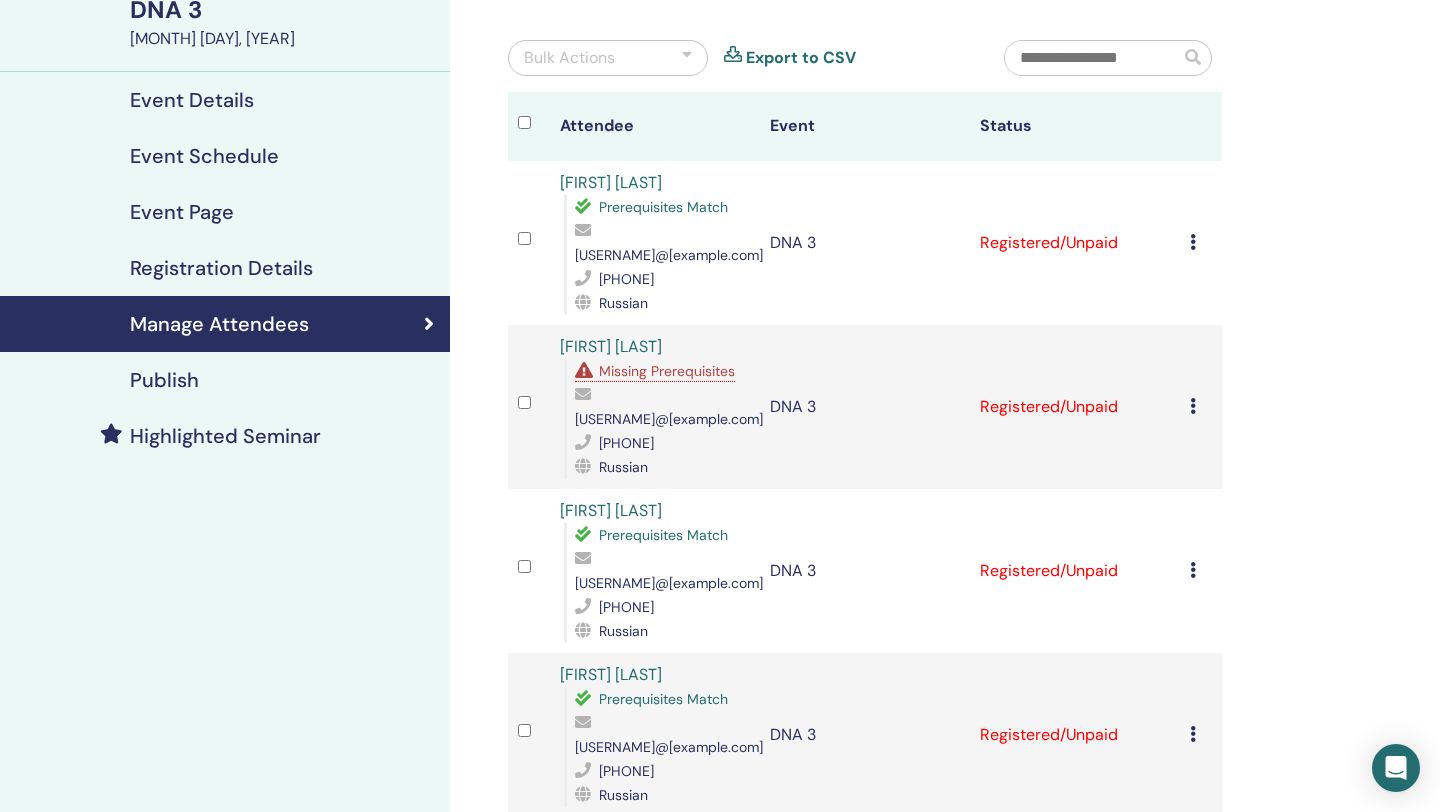 scroll, scrollTop: 0, scrollLeft: 0, axis: both 